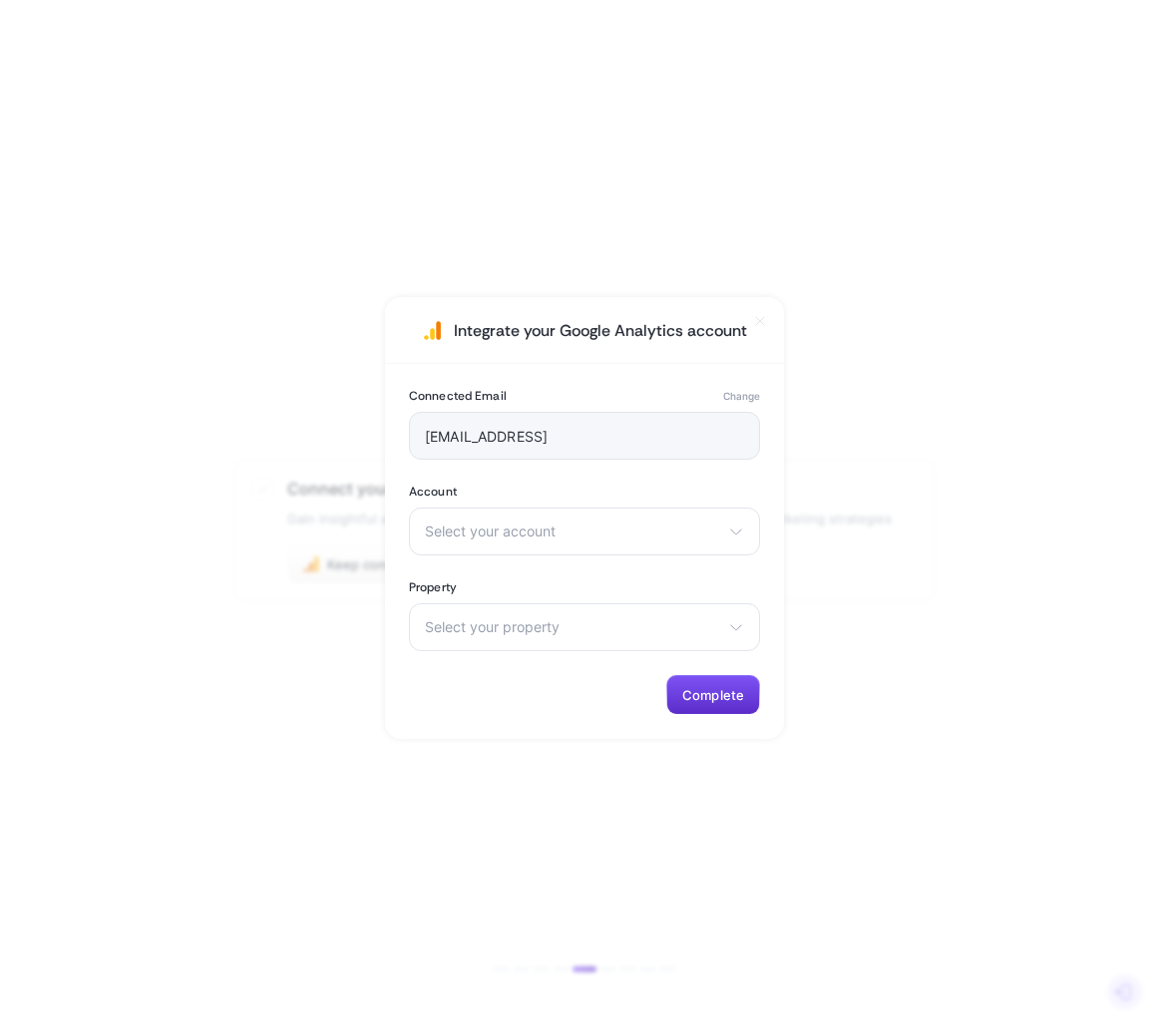 scroll, scrollTop: 0, scrollLeft: 0, axis: both 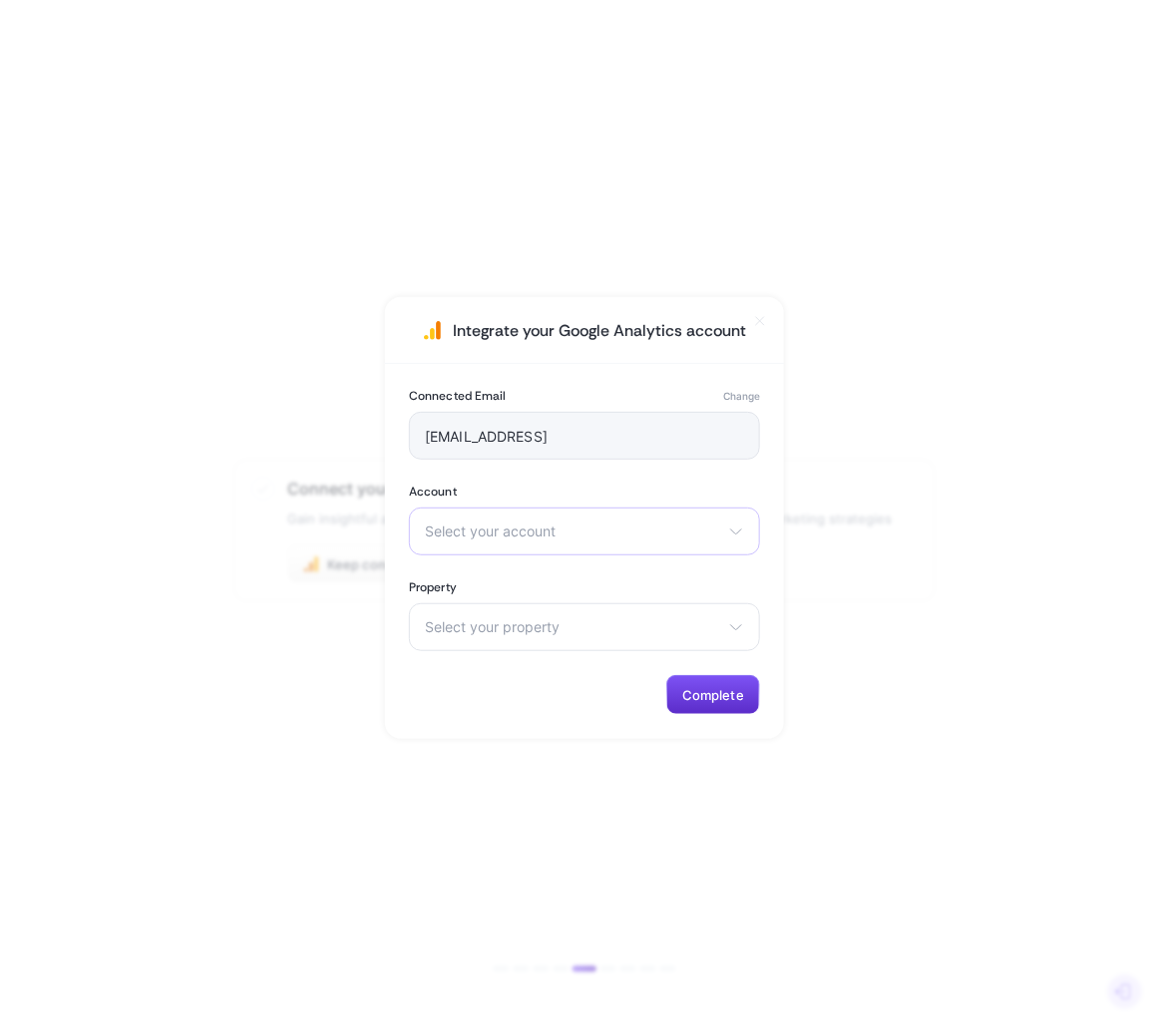 click on "Select your account" at bounding box center [573, 531] 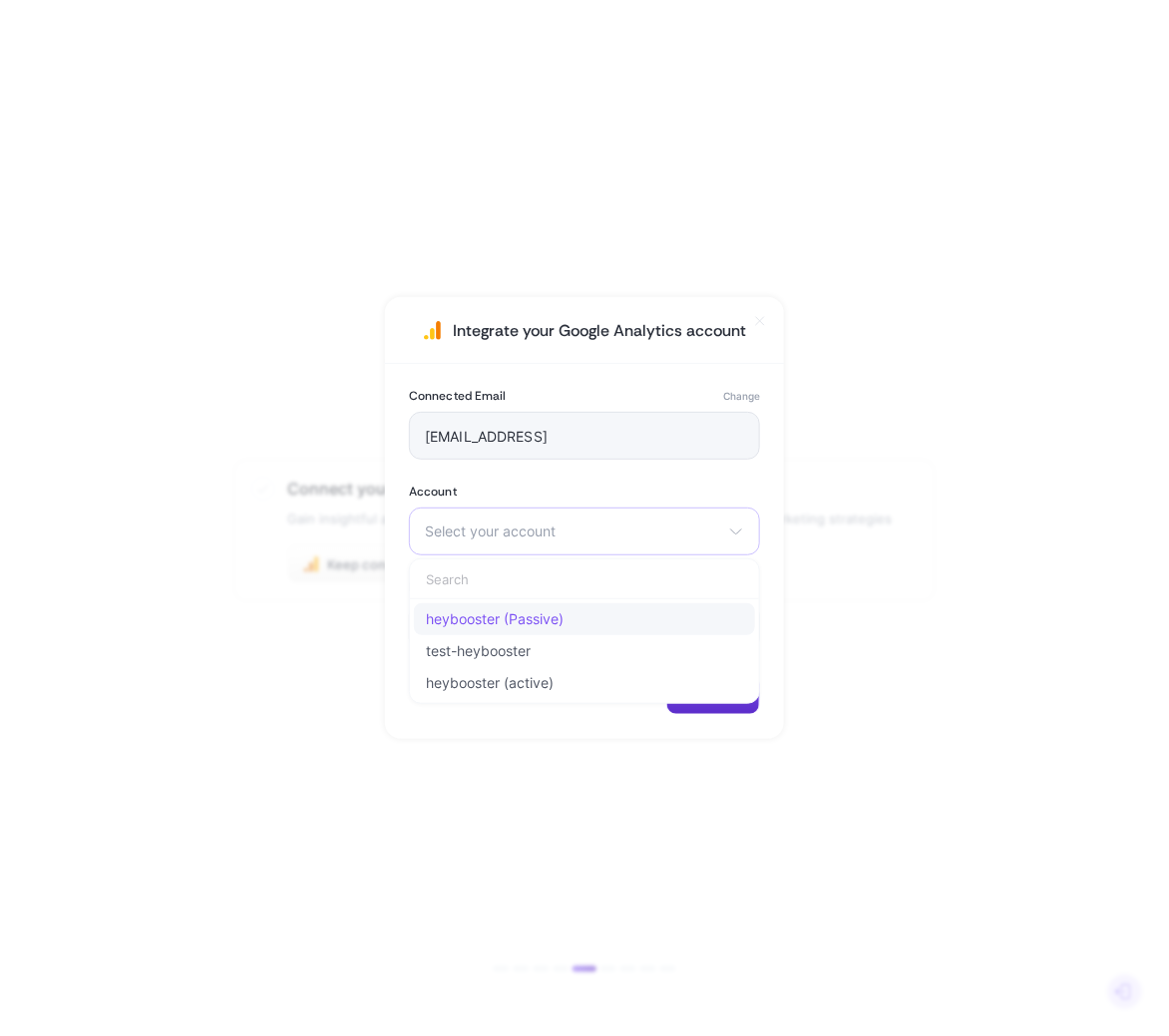 click on "heybooster (Passive)" at bounding box center [495, 619] 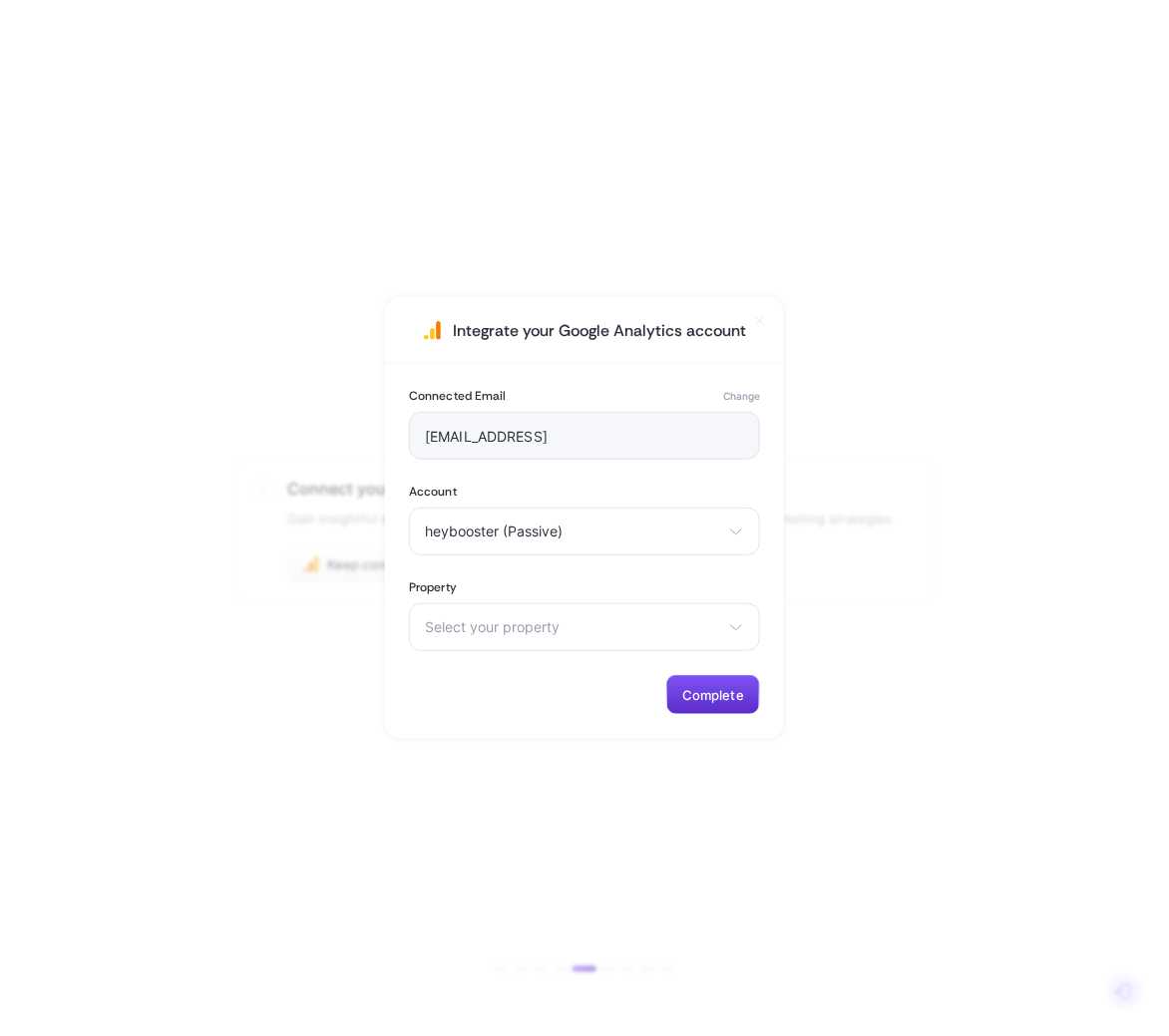 click on "Select your property Test Test App Shopify App - GA4 heybooster Slack App - GA4" at bounding box center (584, 627) 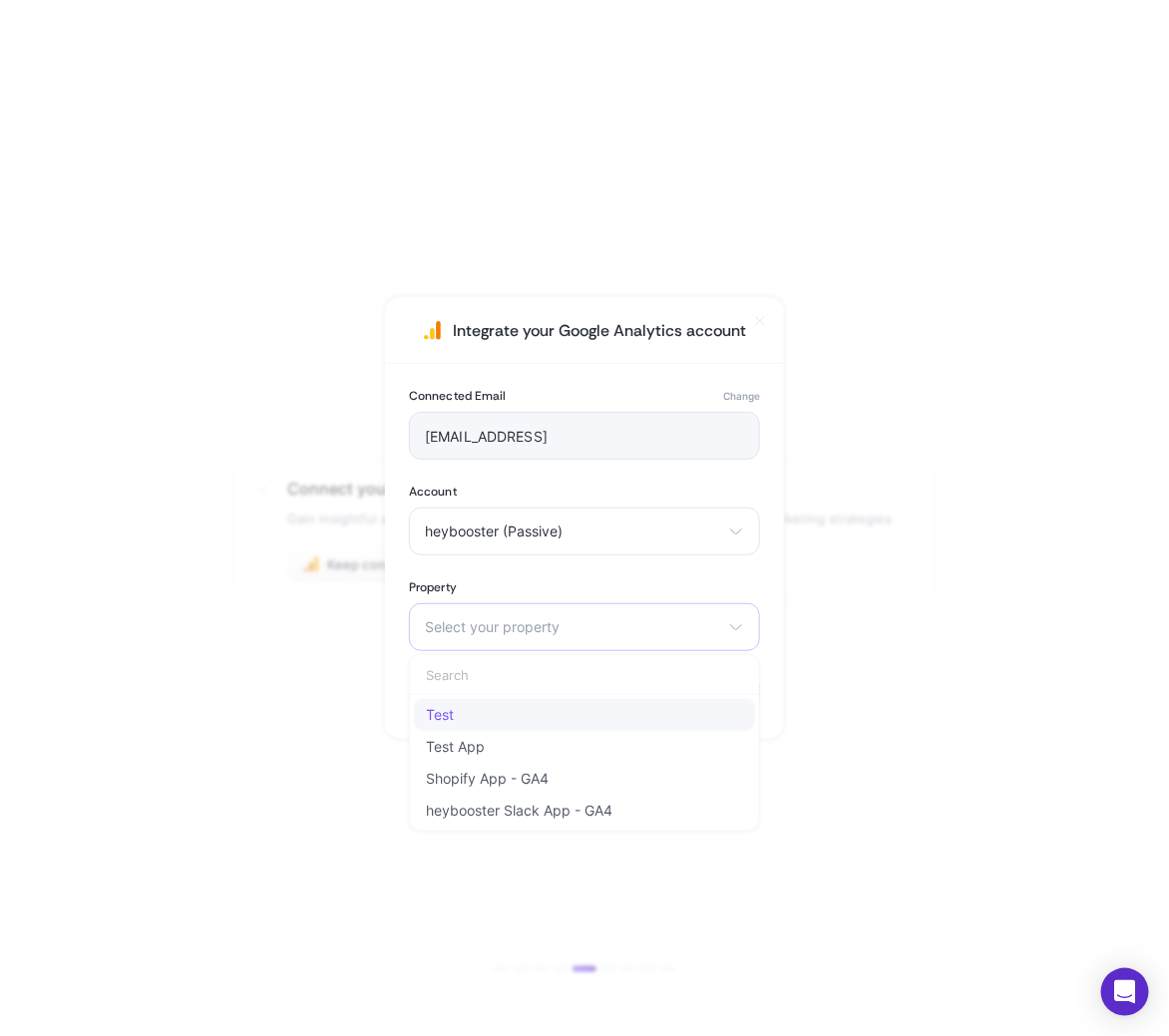 scroll, scrollTop: 0, scrollLeft: 0, axis: both 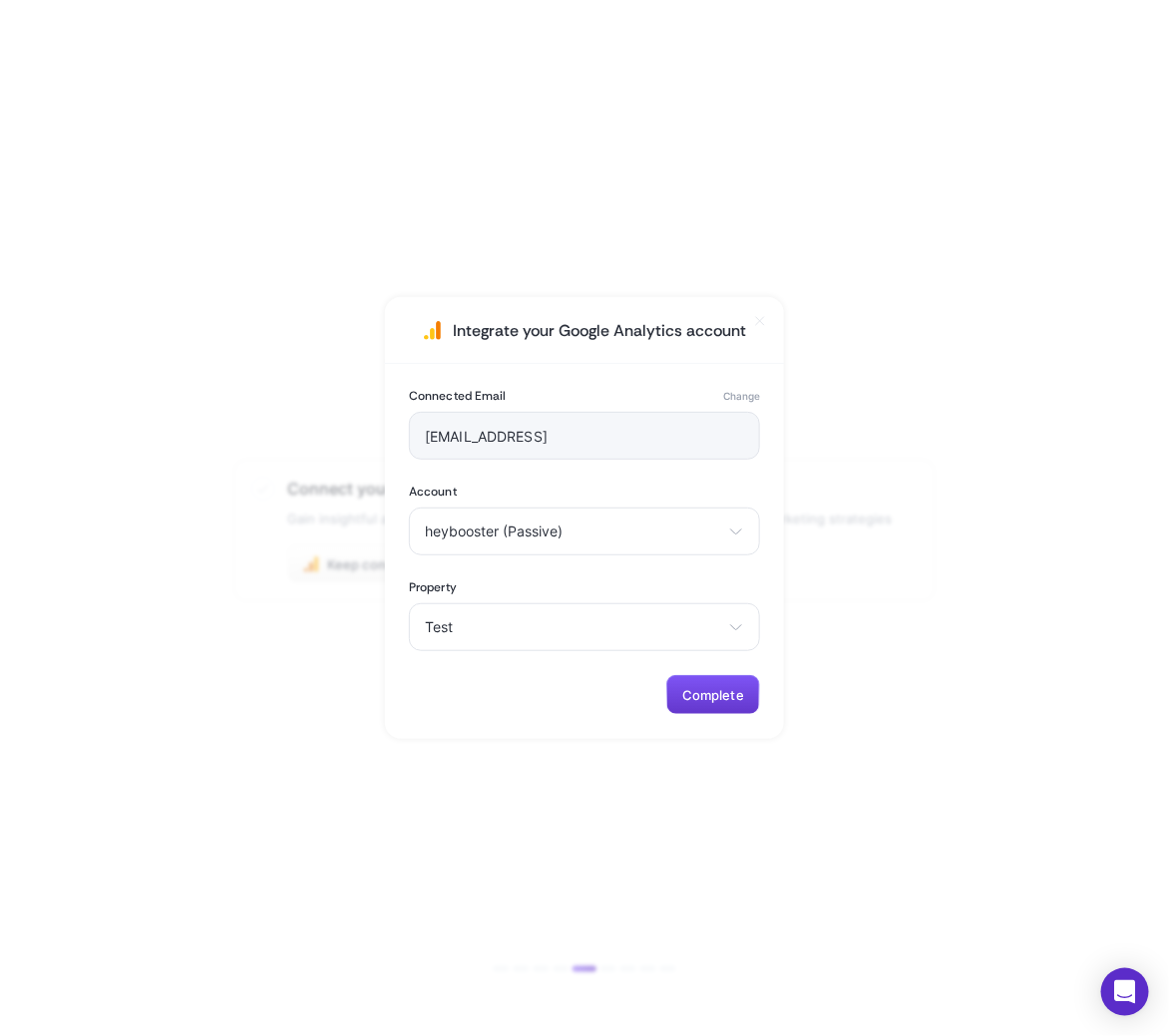click on "Complete" 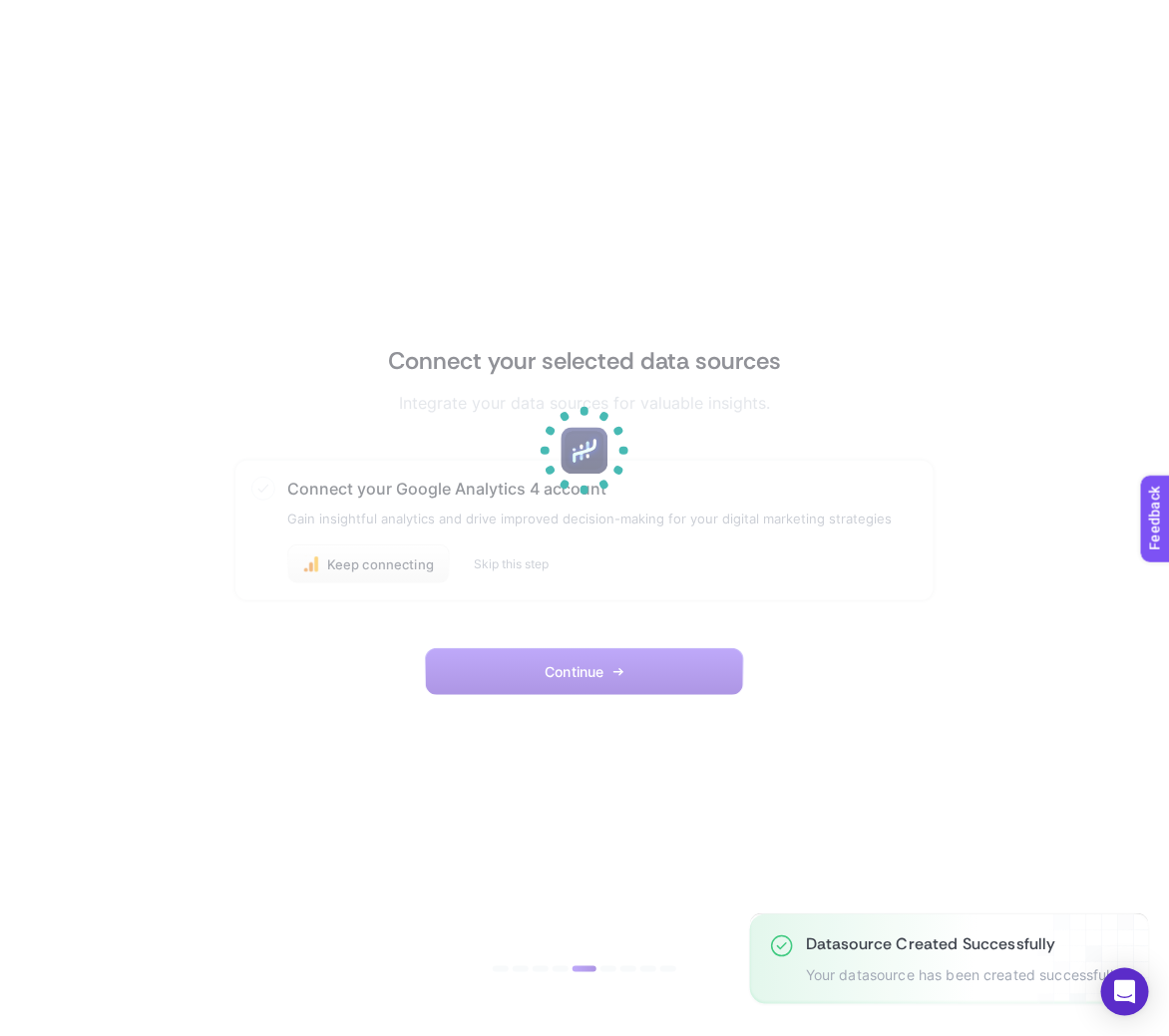 scroll, scrollTop: 0, scrollLeft: 0, axis: both 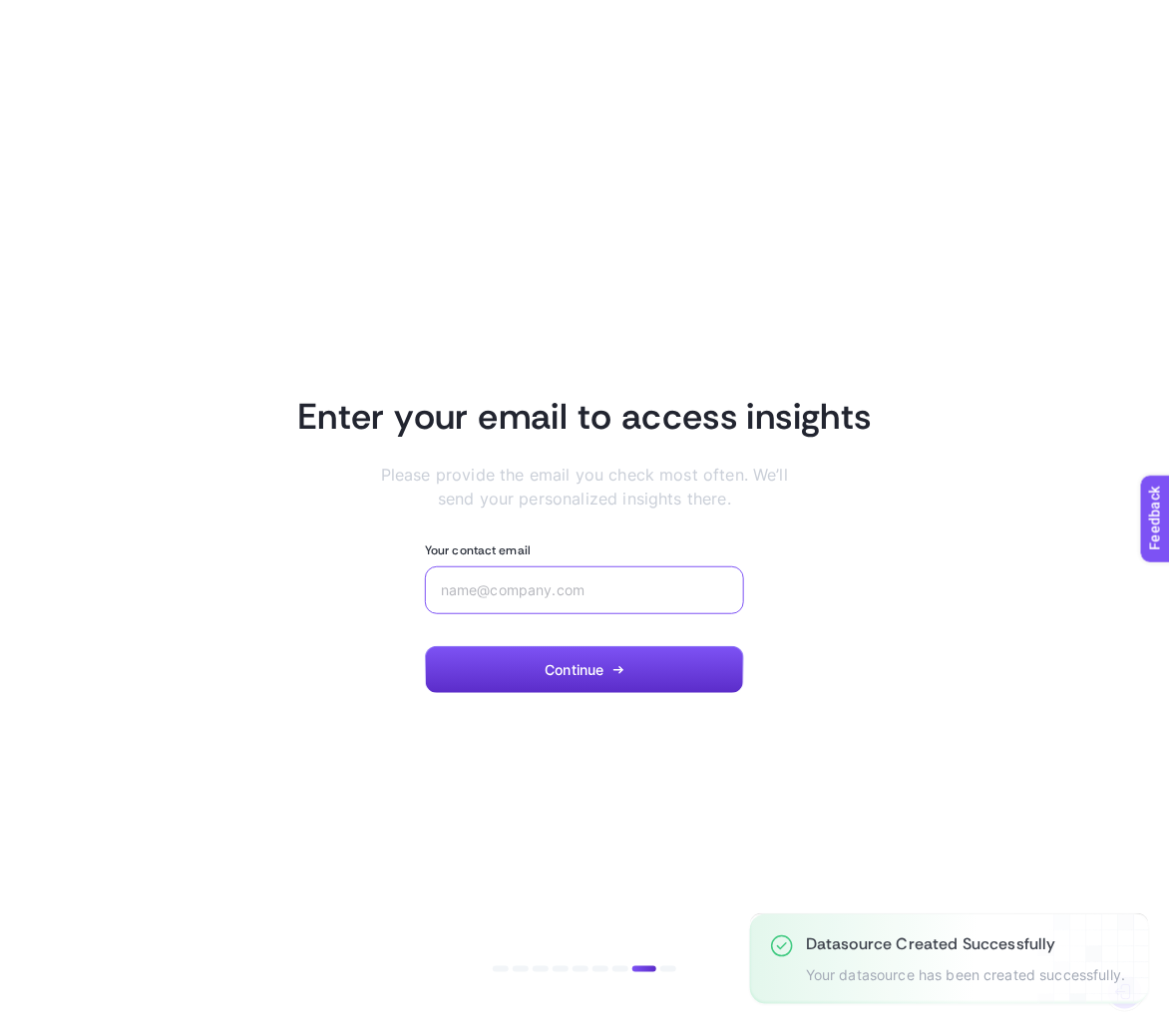 click on "Your contact email" at bounding box center [584, 590] 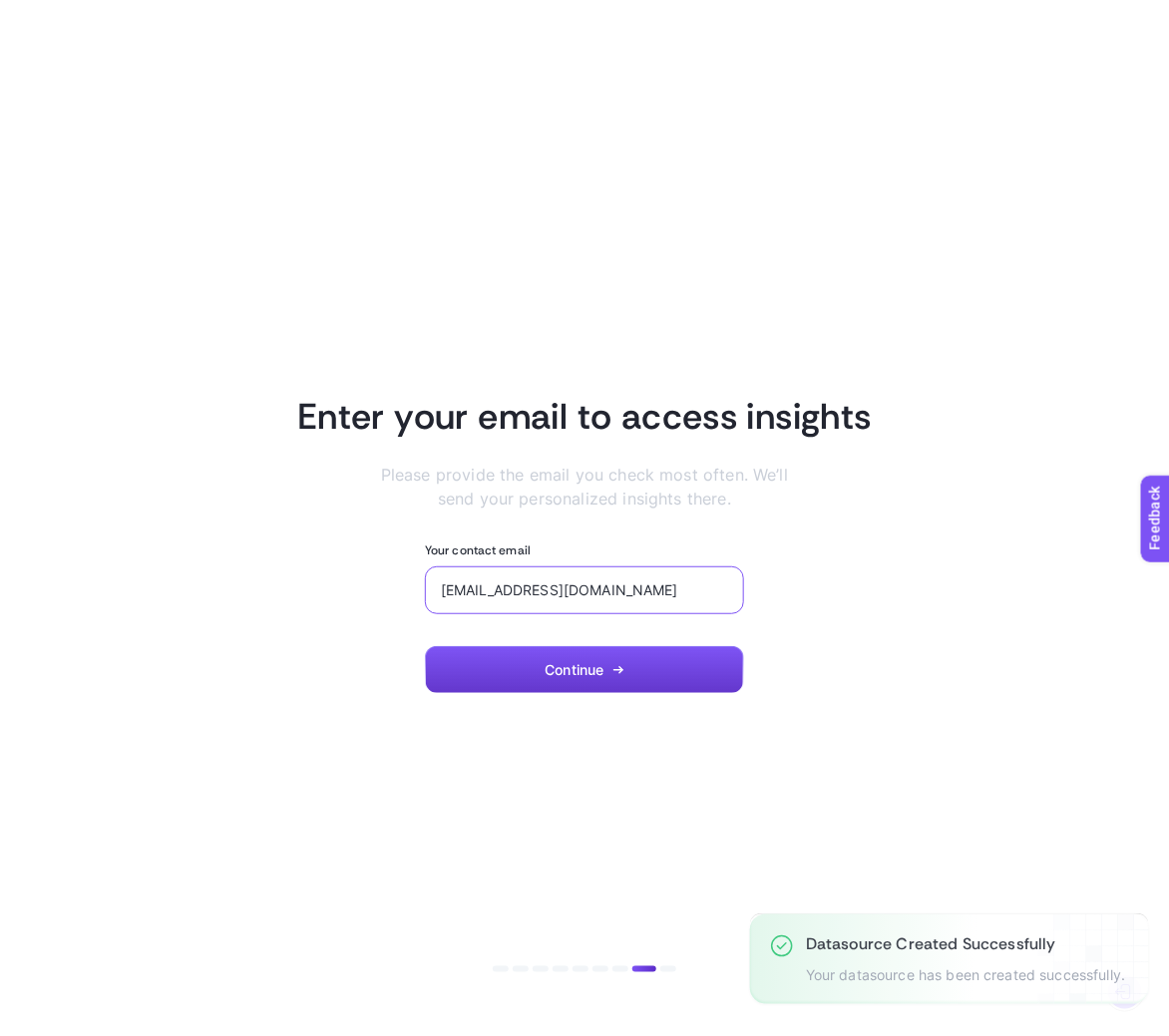 type on "test@gmail.com" 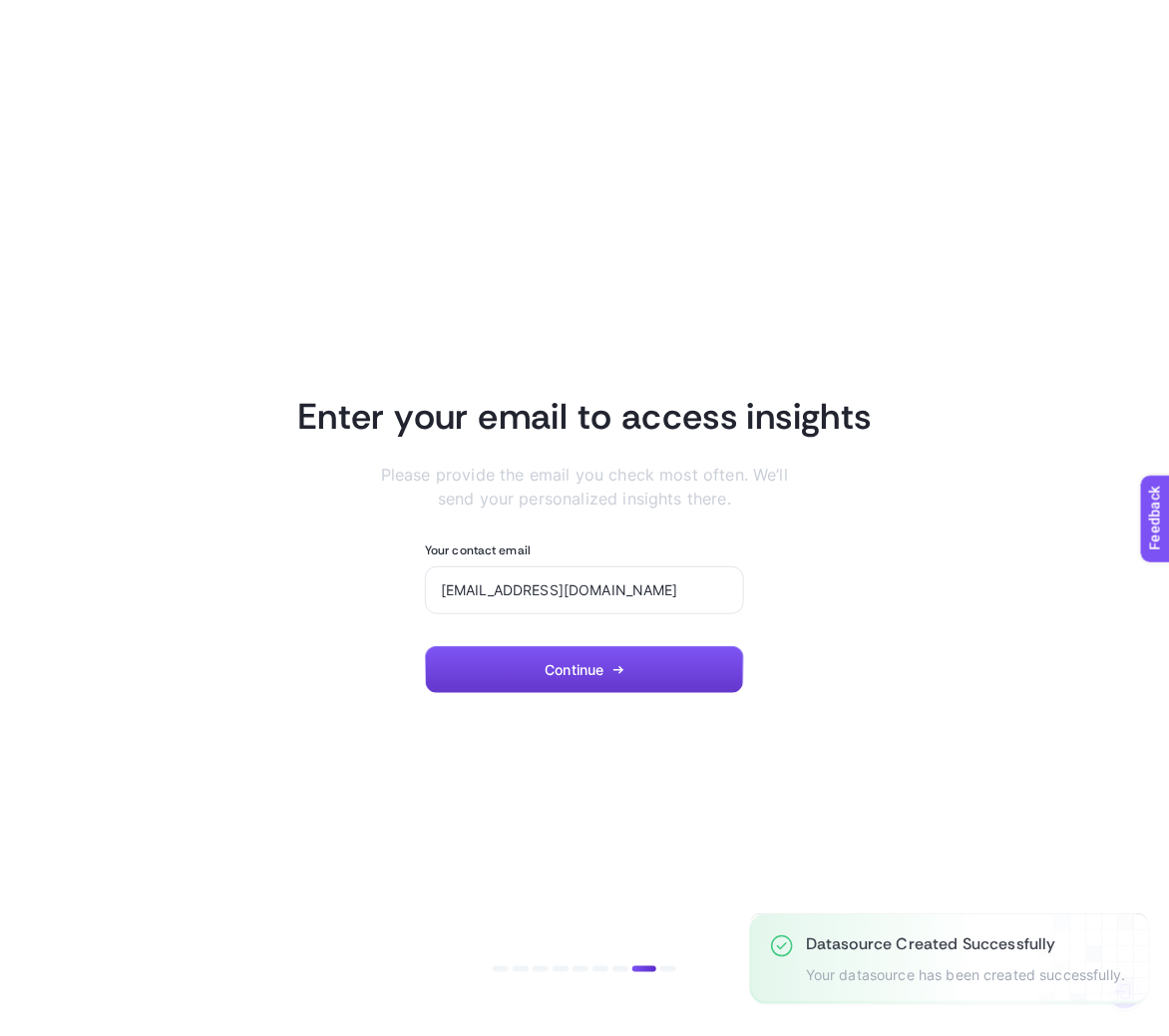 click on "Continue" 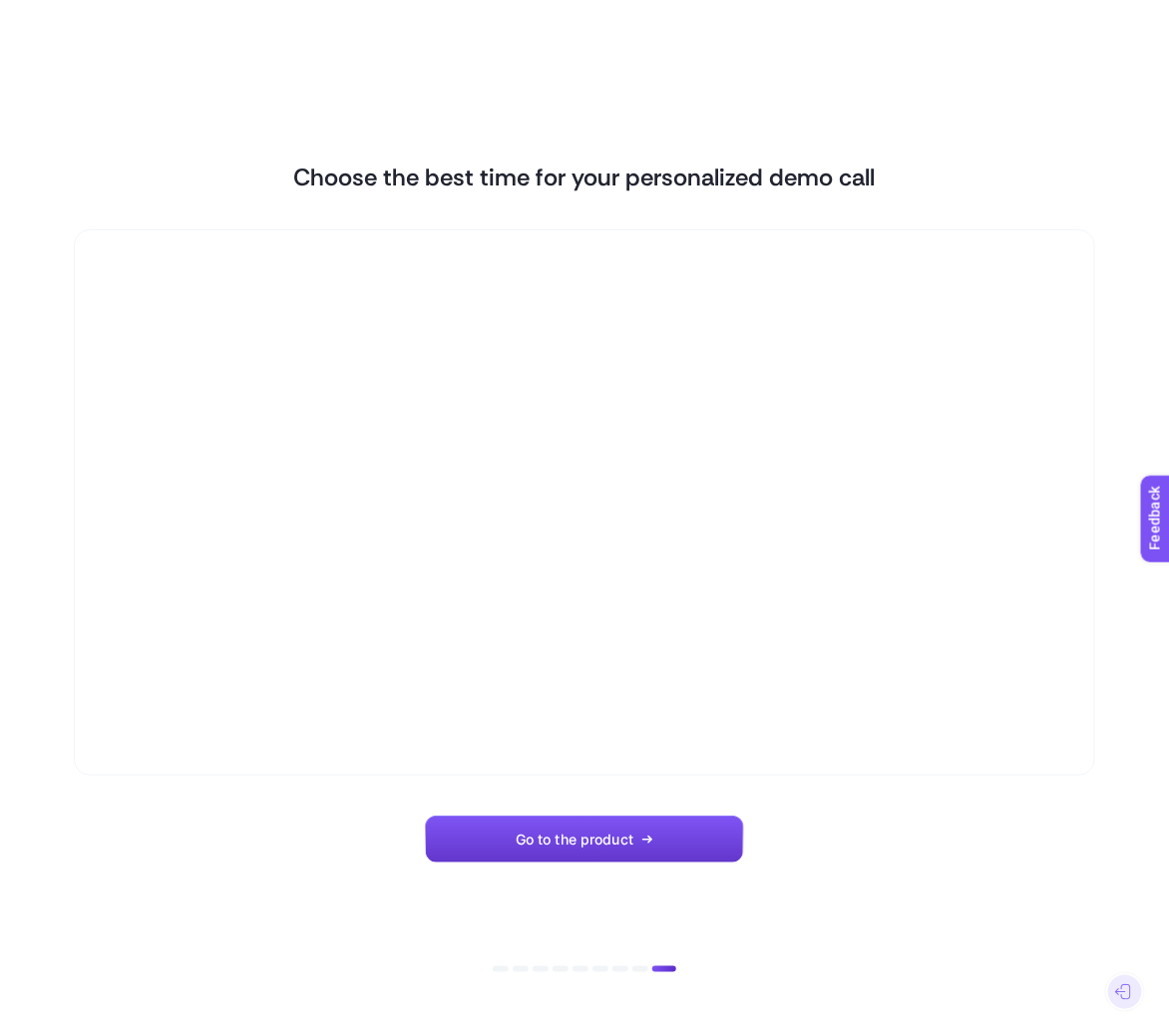 click on "Go to the product" 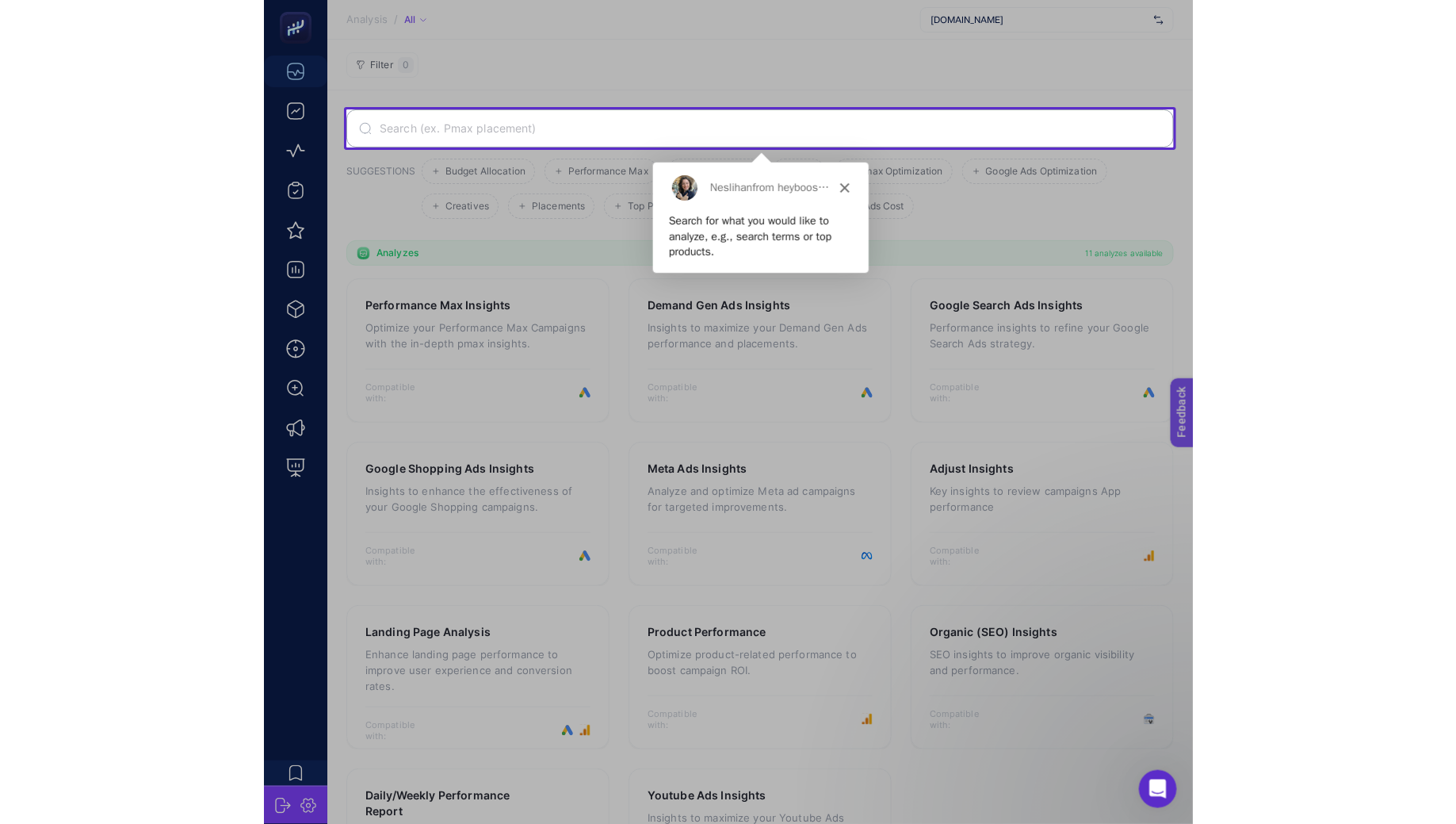 scroll, scrollTop: 0, scrollLeft: 0, axis: both 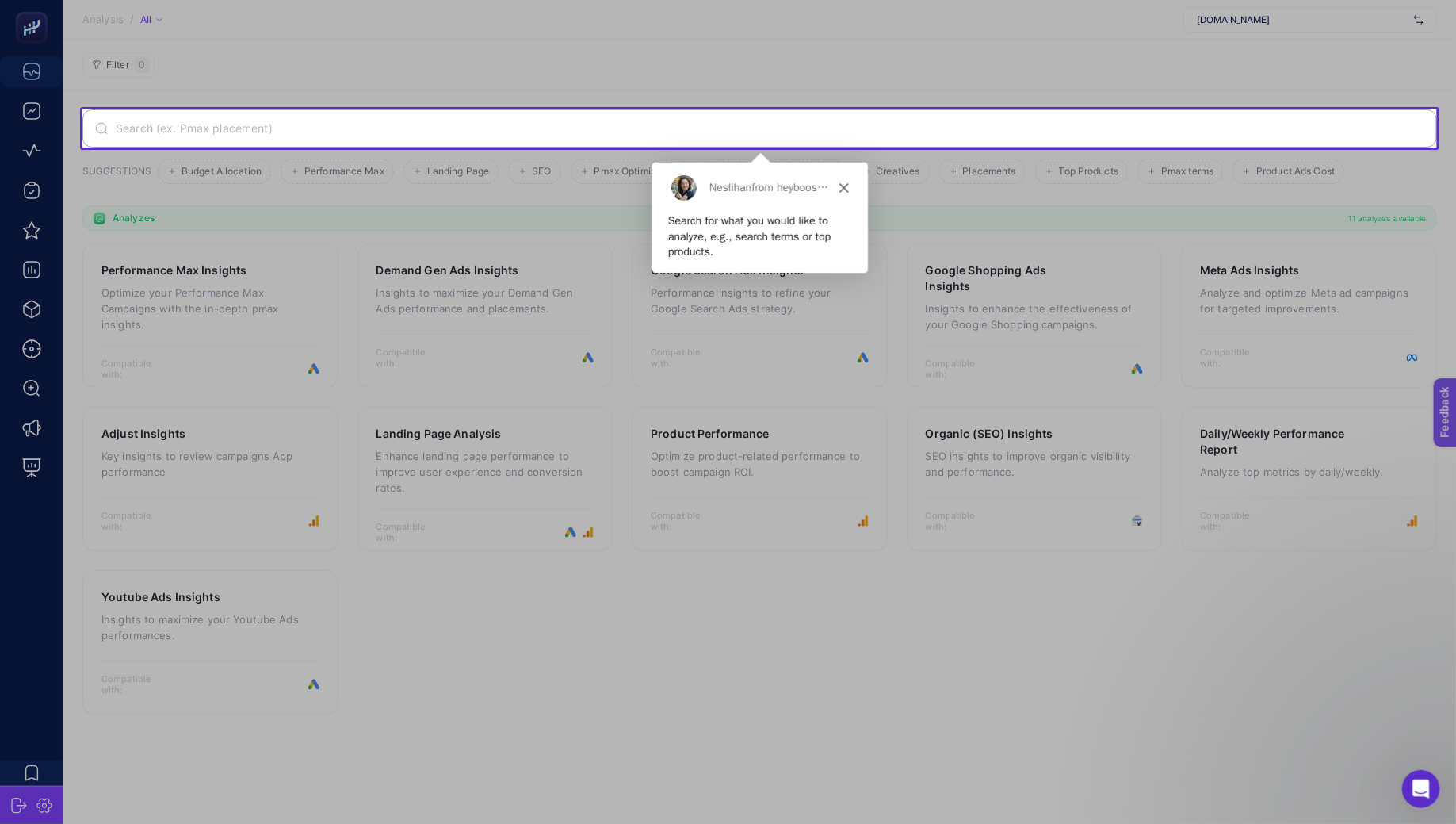 click 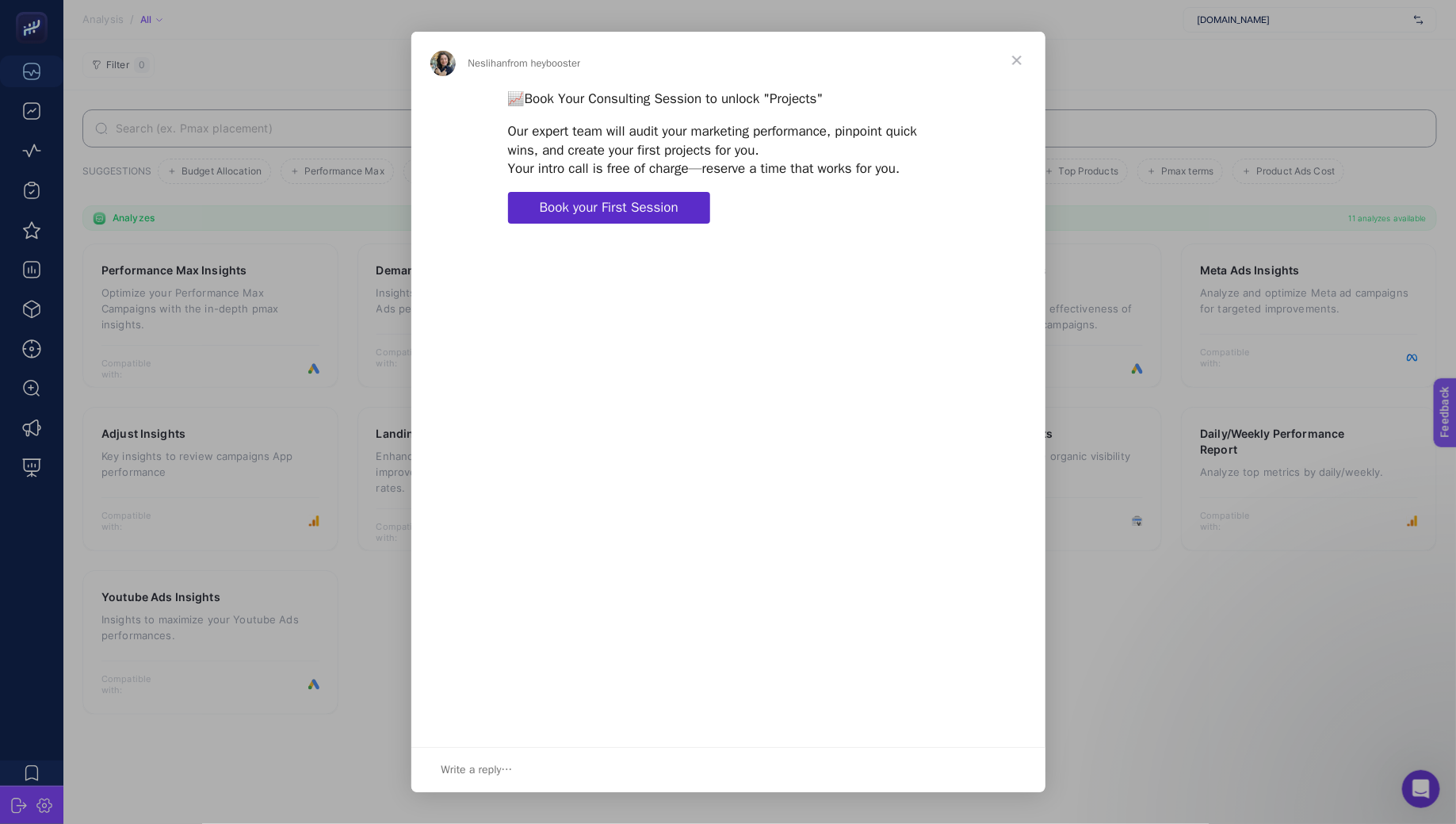 scroll, scrollTop: 0, scrollLeft: 0, axis: both 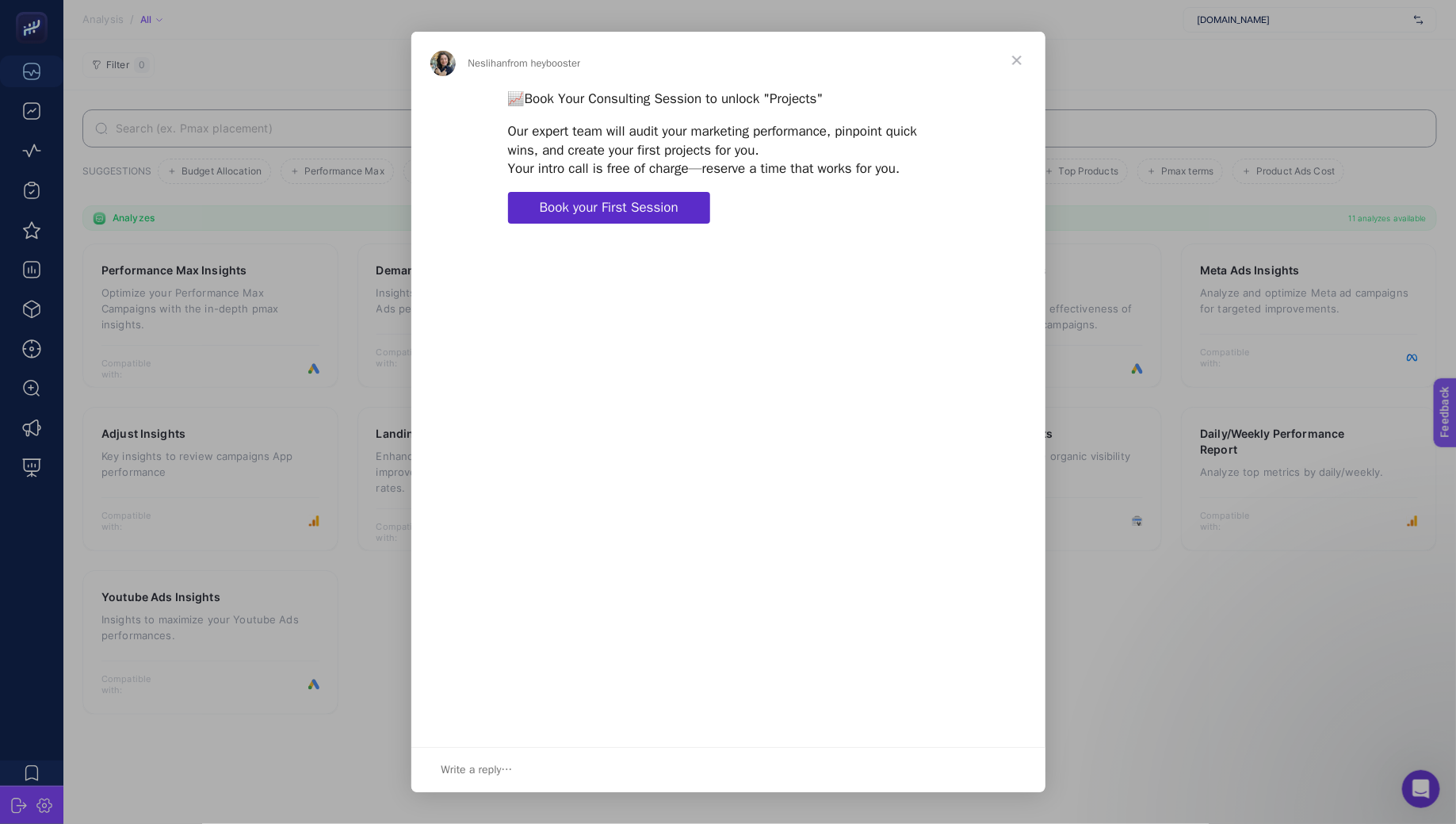 click on "Book your First Session" at bounding box center (609, 208) 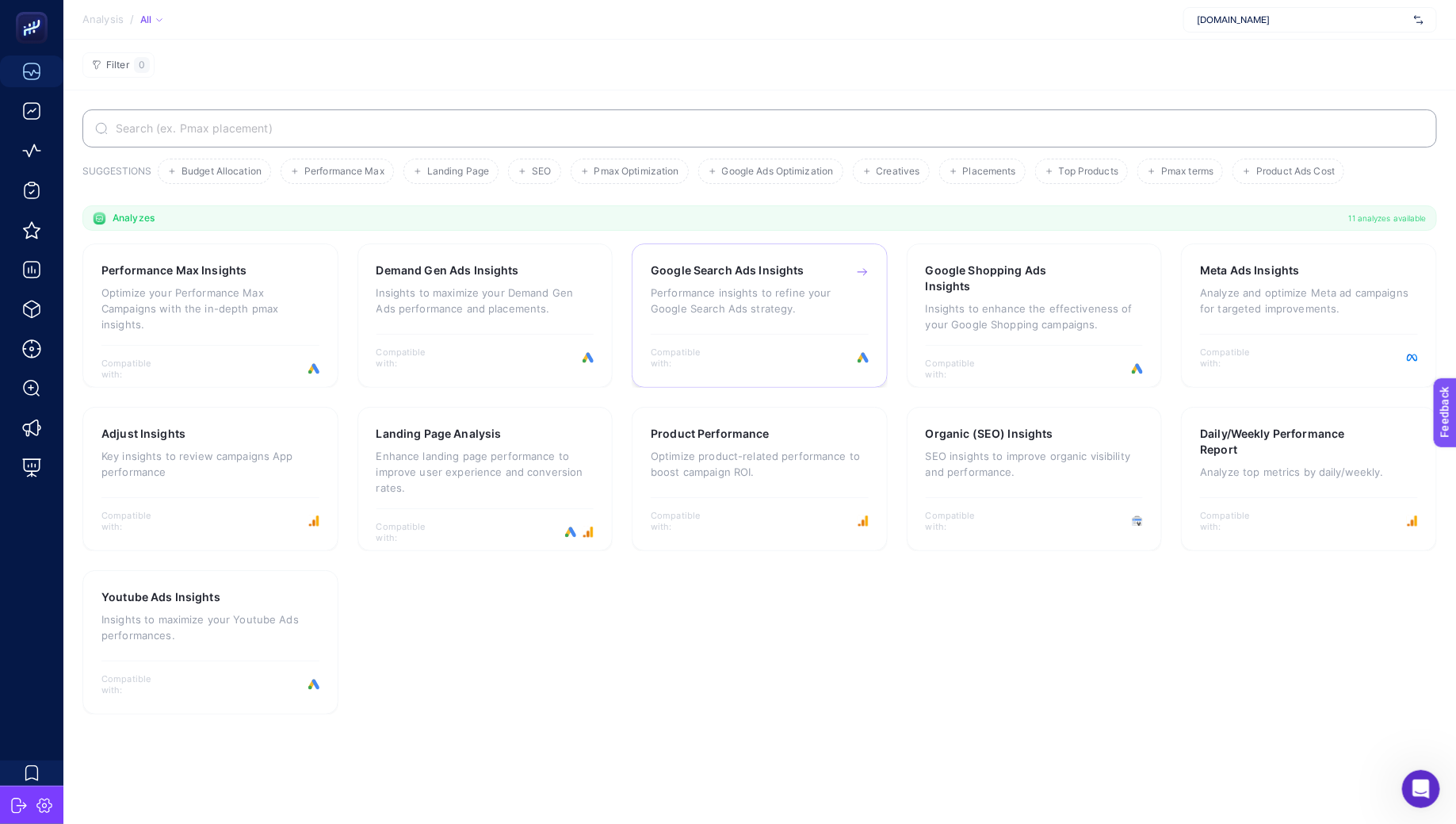 click on "Performance insights to refine your Google Search Ads strategy." at bounding box center [759, 301] 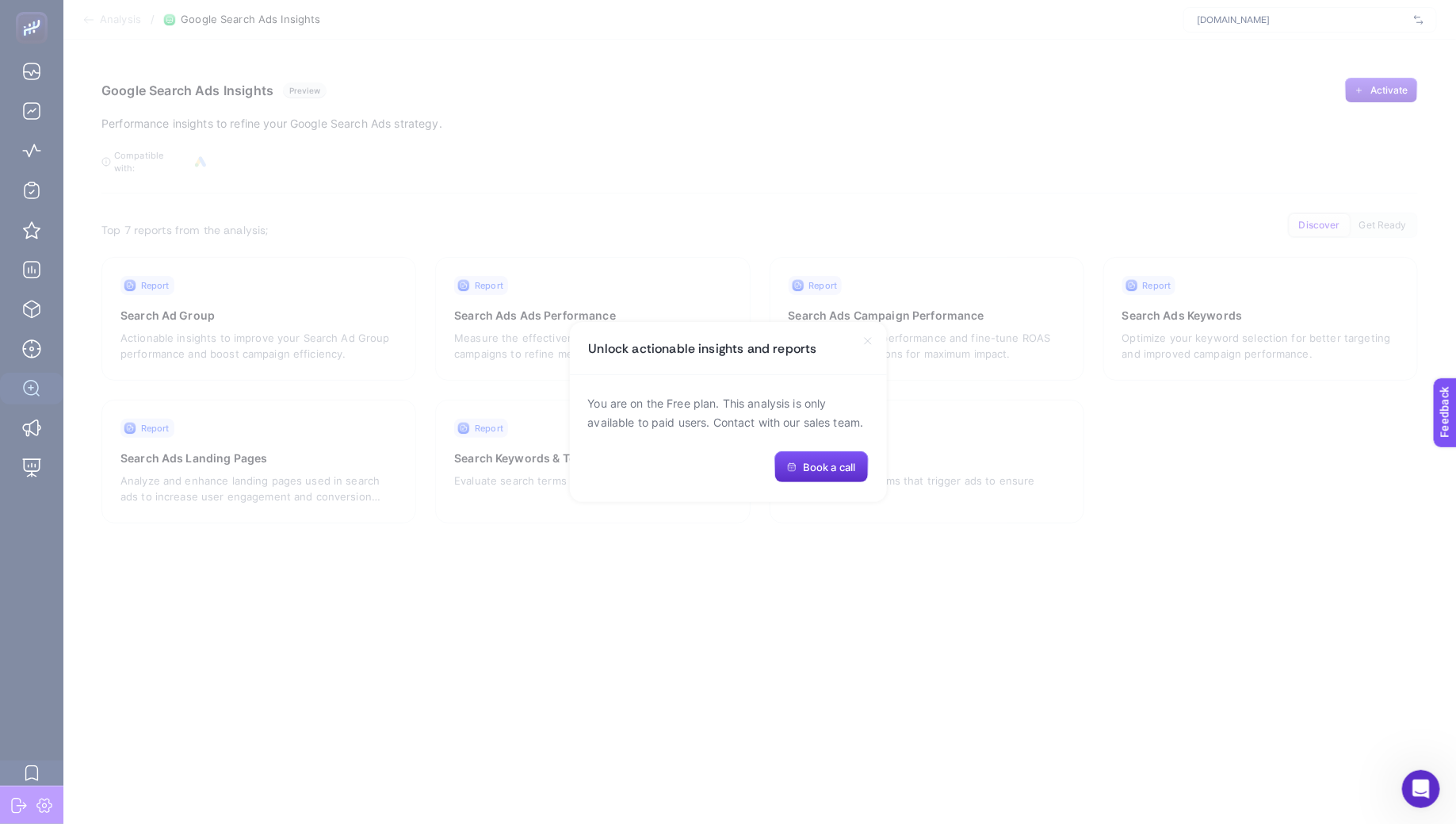 click 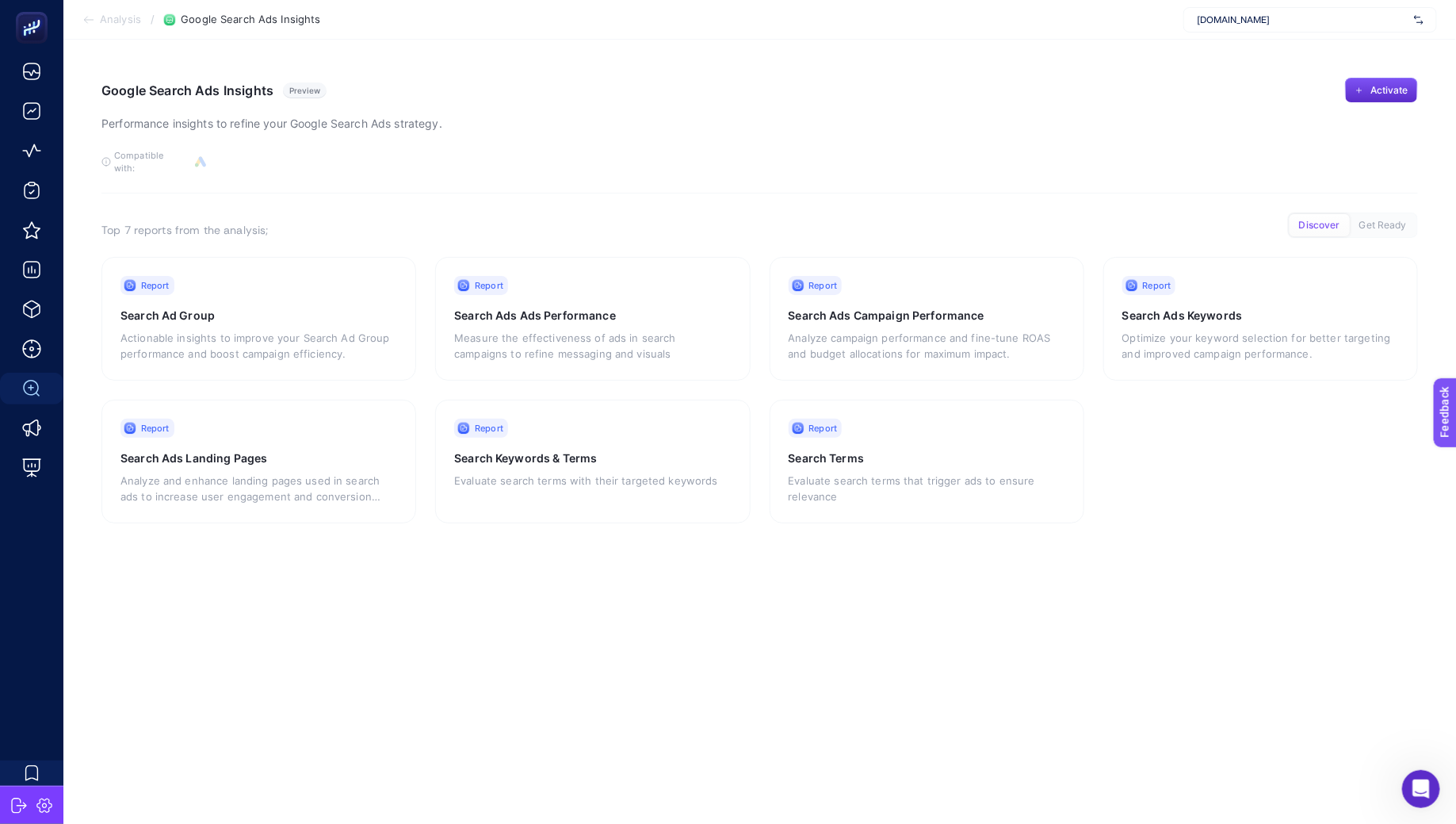 click on "Analysis" at bounding box center (120, 20) 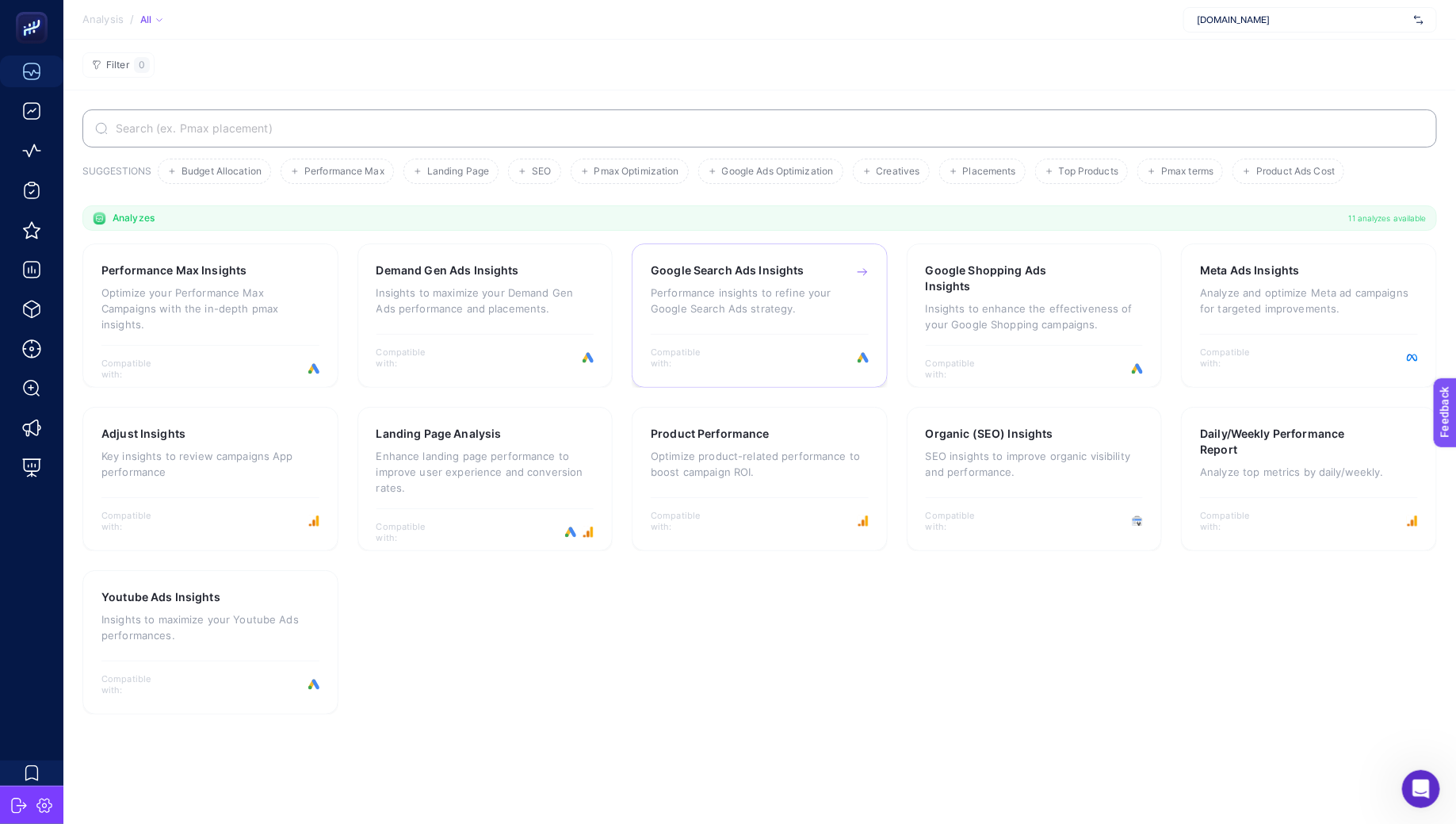 click on "Google Search Ads Insights" at bounding box center [728, 270] 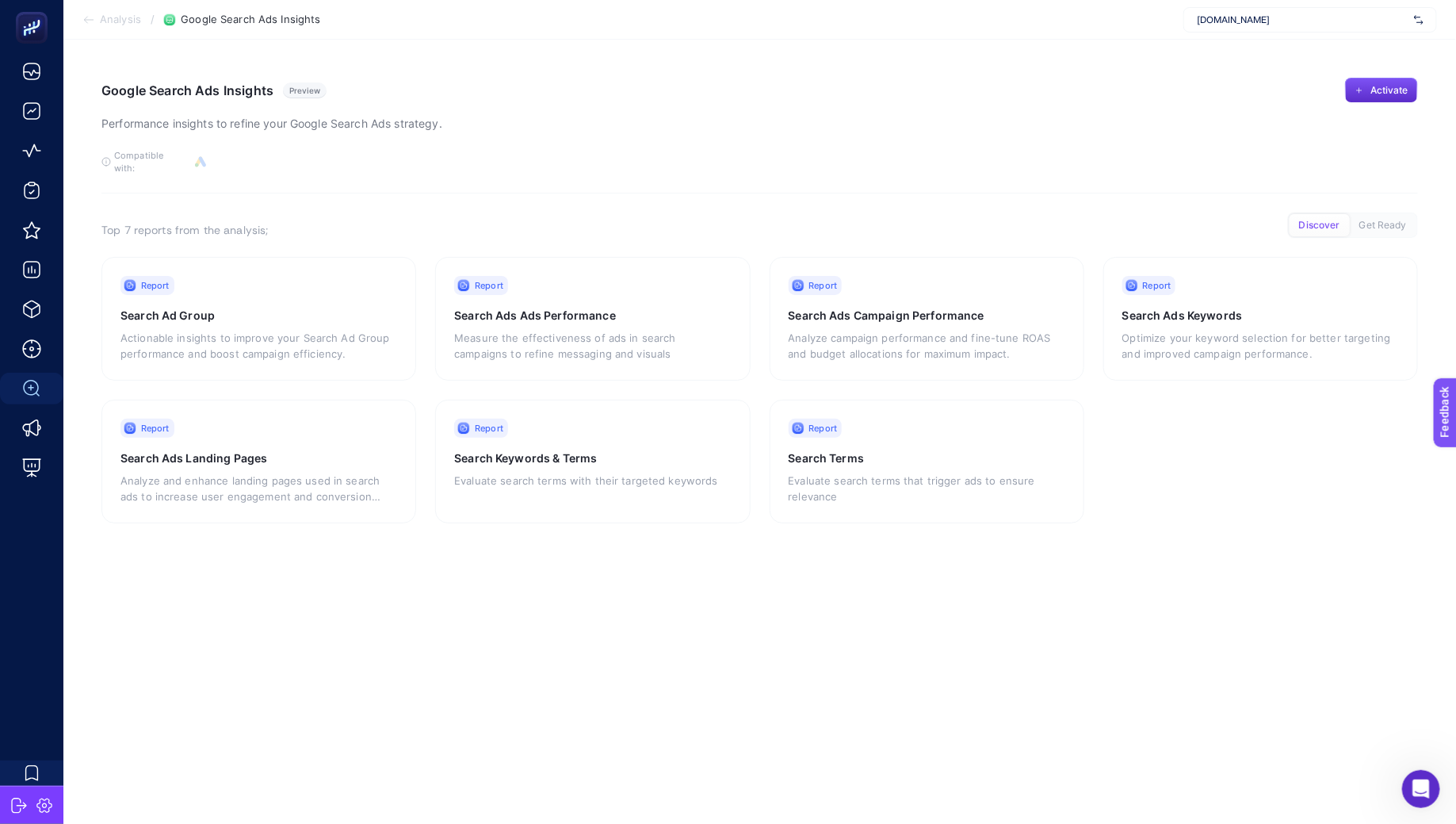 click on "Analysis" at bounding box center (112, 20) 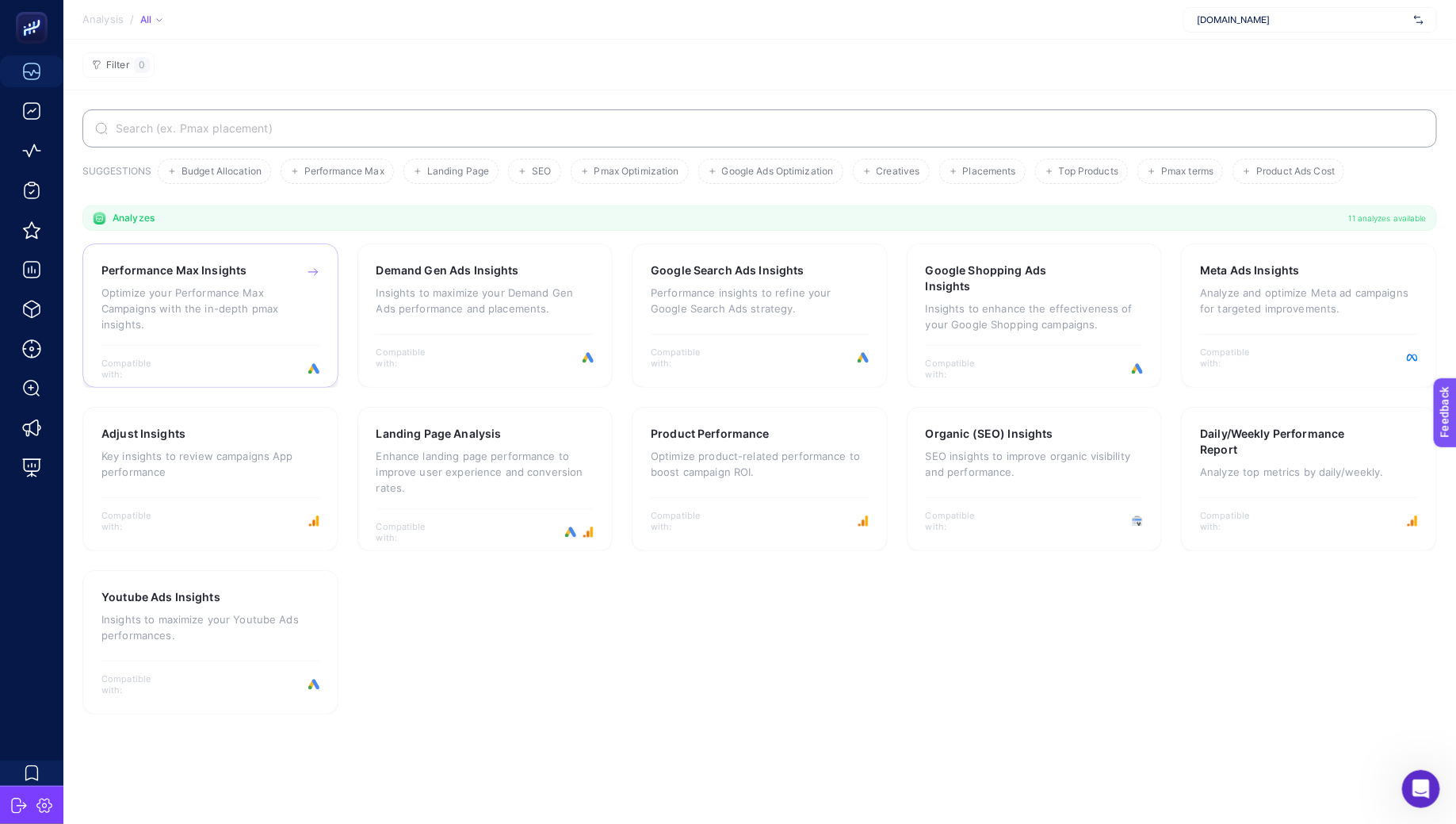 click on "Optimize your Performance Max Campaigns with the in-depth pmax insights." at bounding box center [210, 309] 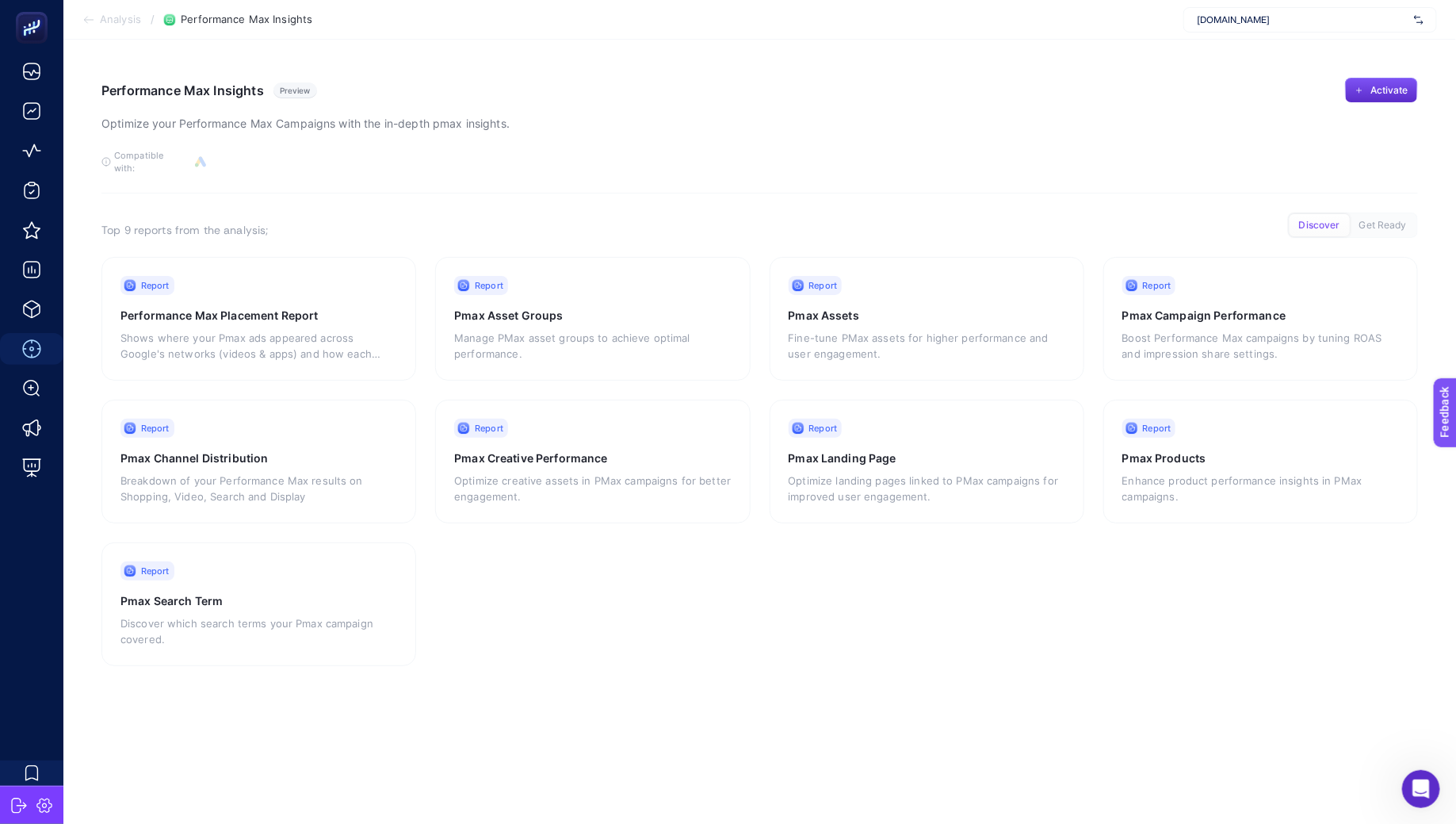click on "Analysis" at bounding box center [120, 20] 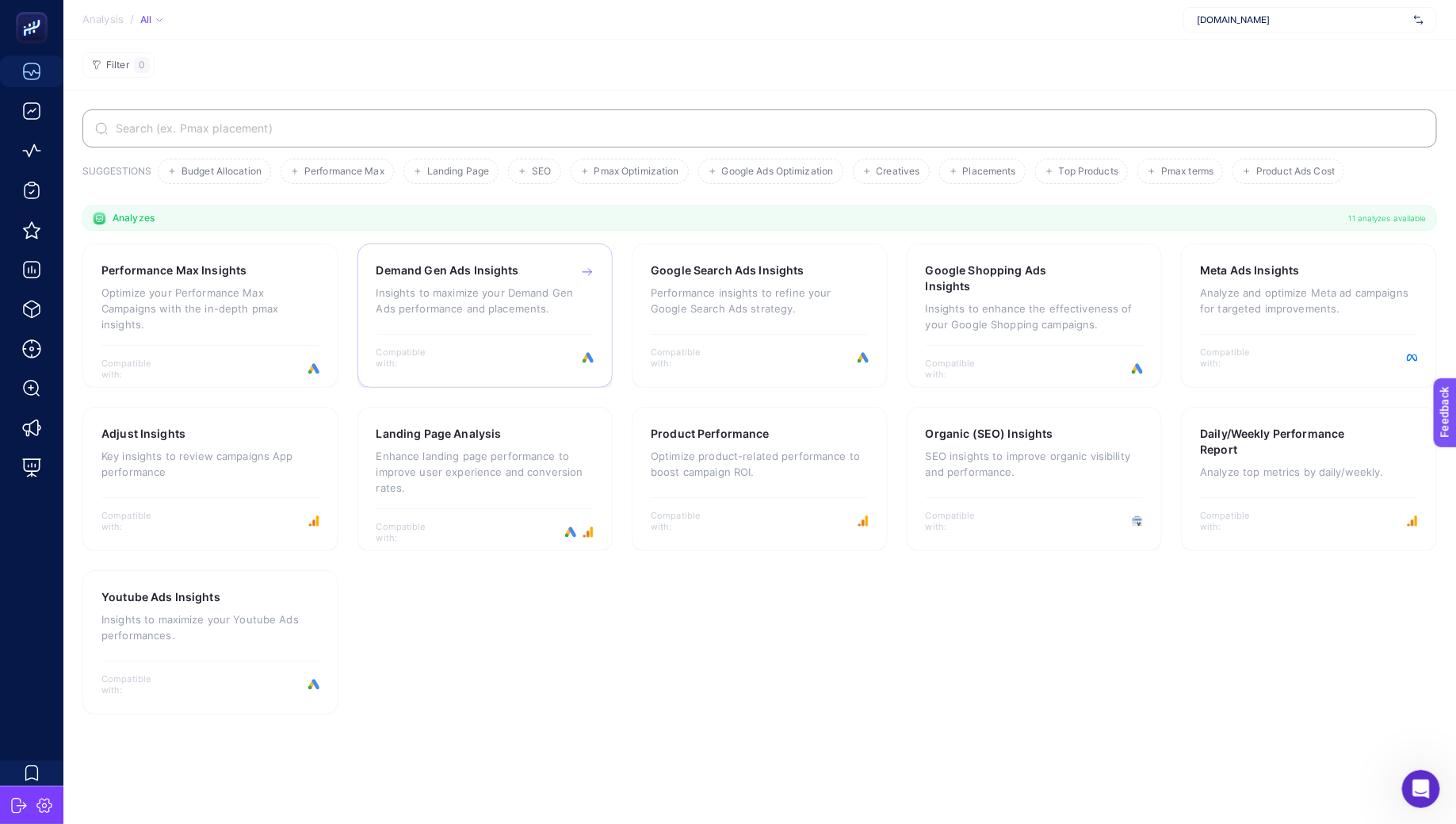 click on "Demand Gen Ads Insights Insights to maximize your Demand Gen Ads performance and placements." at bounding box center (485, 297) 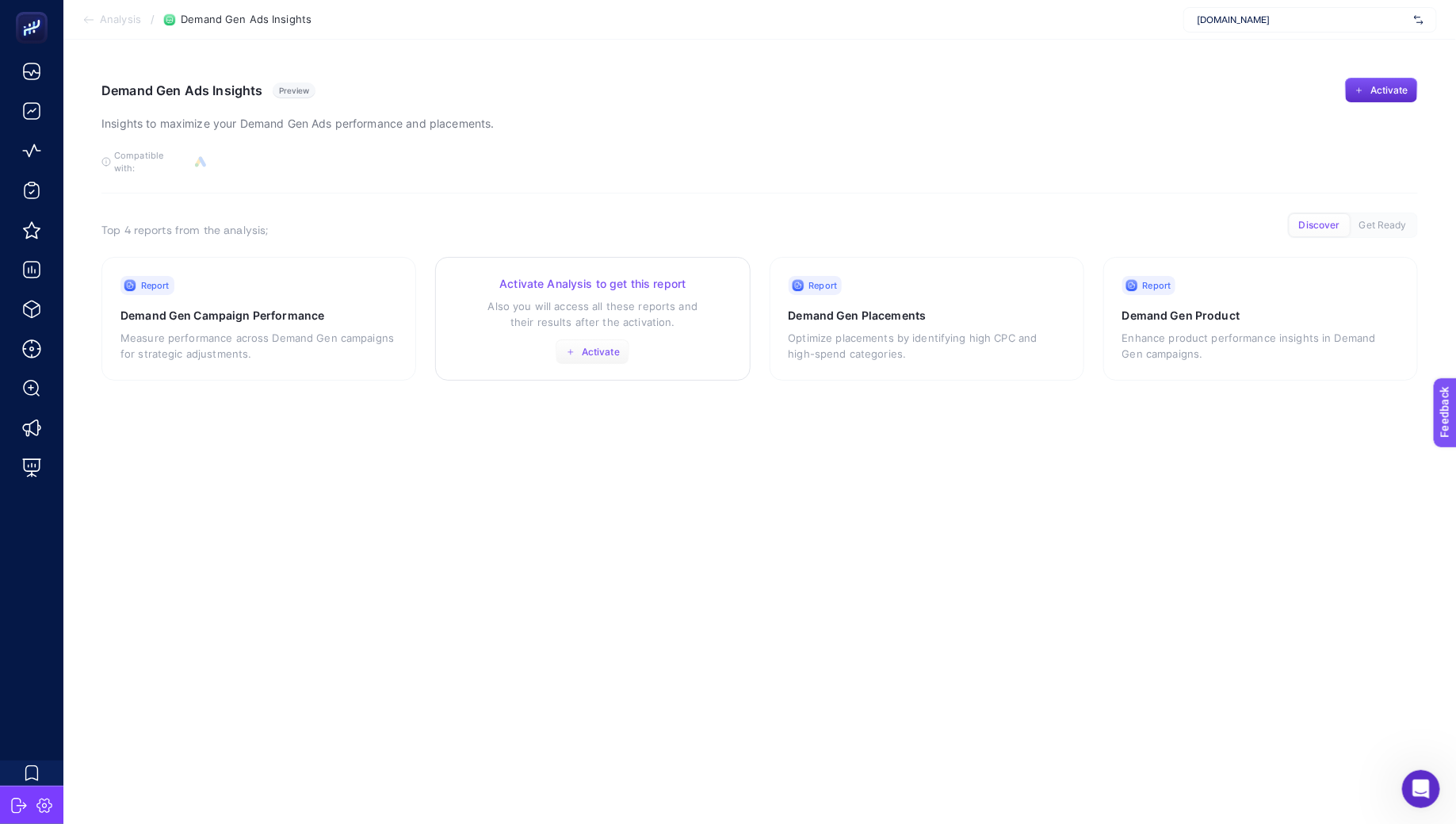 click on "Activate" at bounding box center (592, 352) 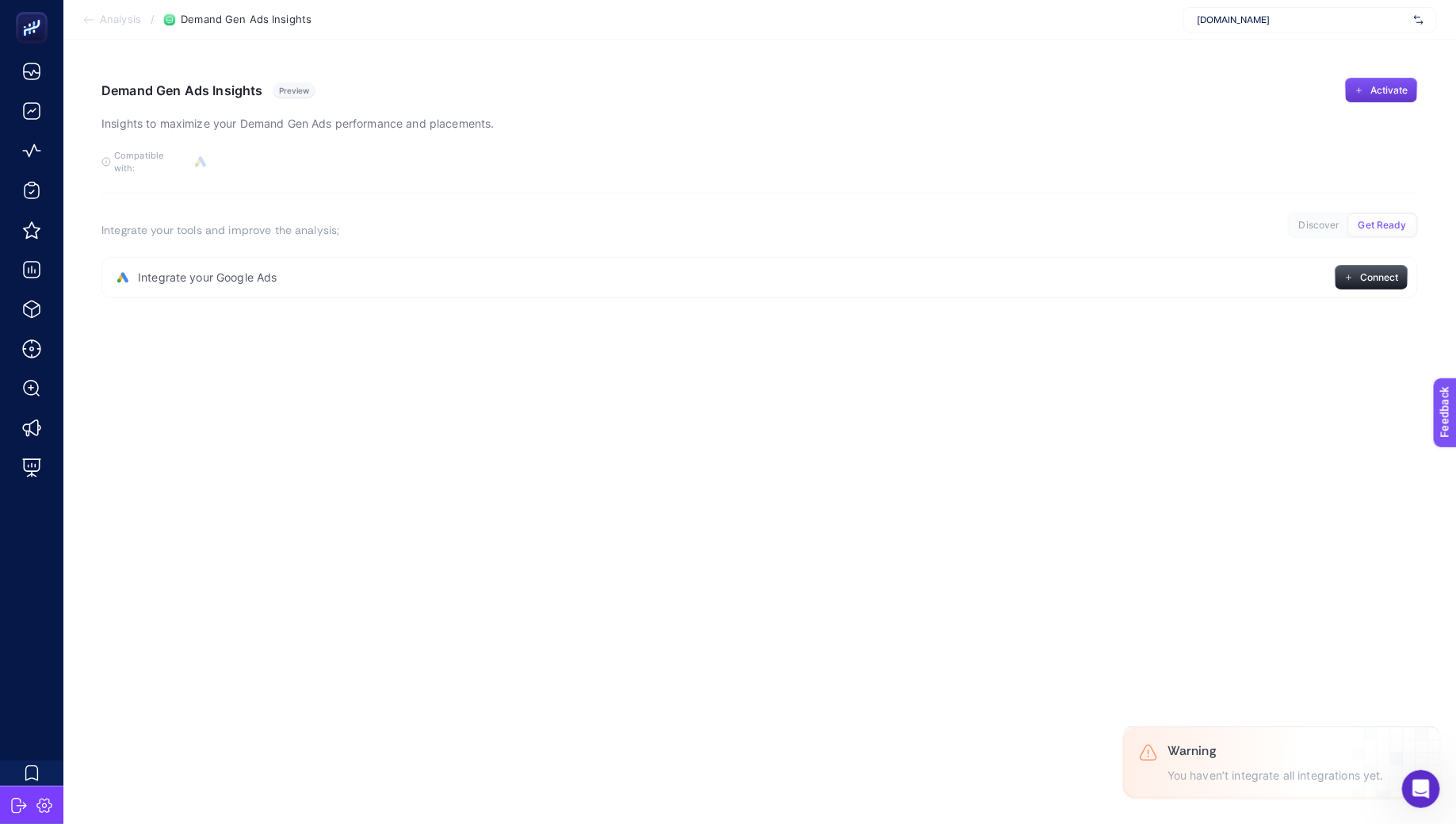 click on "Activate" 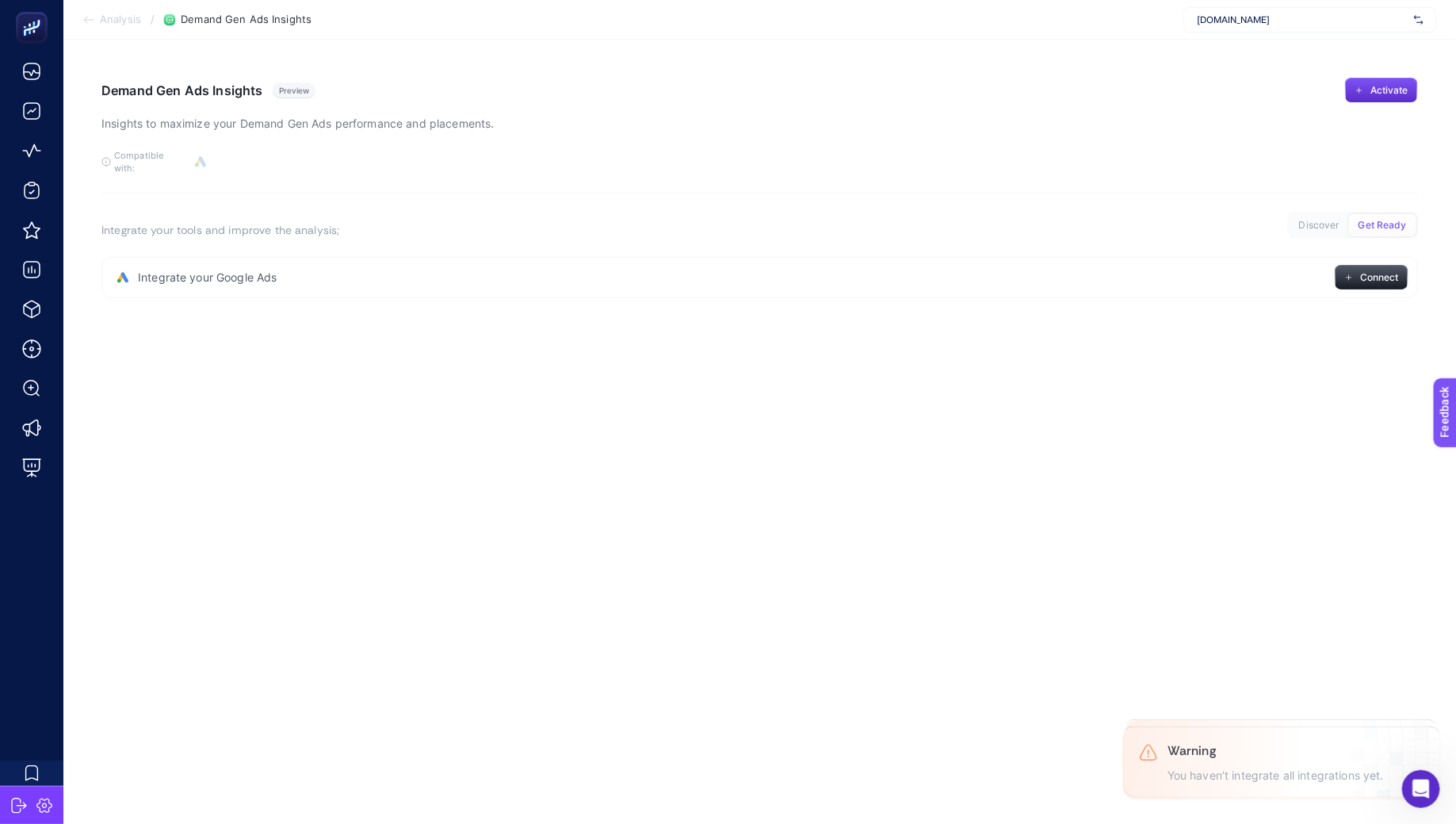click on "Analysis" at bounding box center [120, 20] 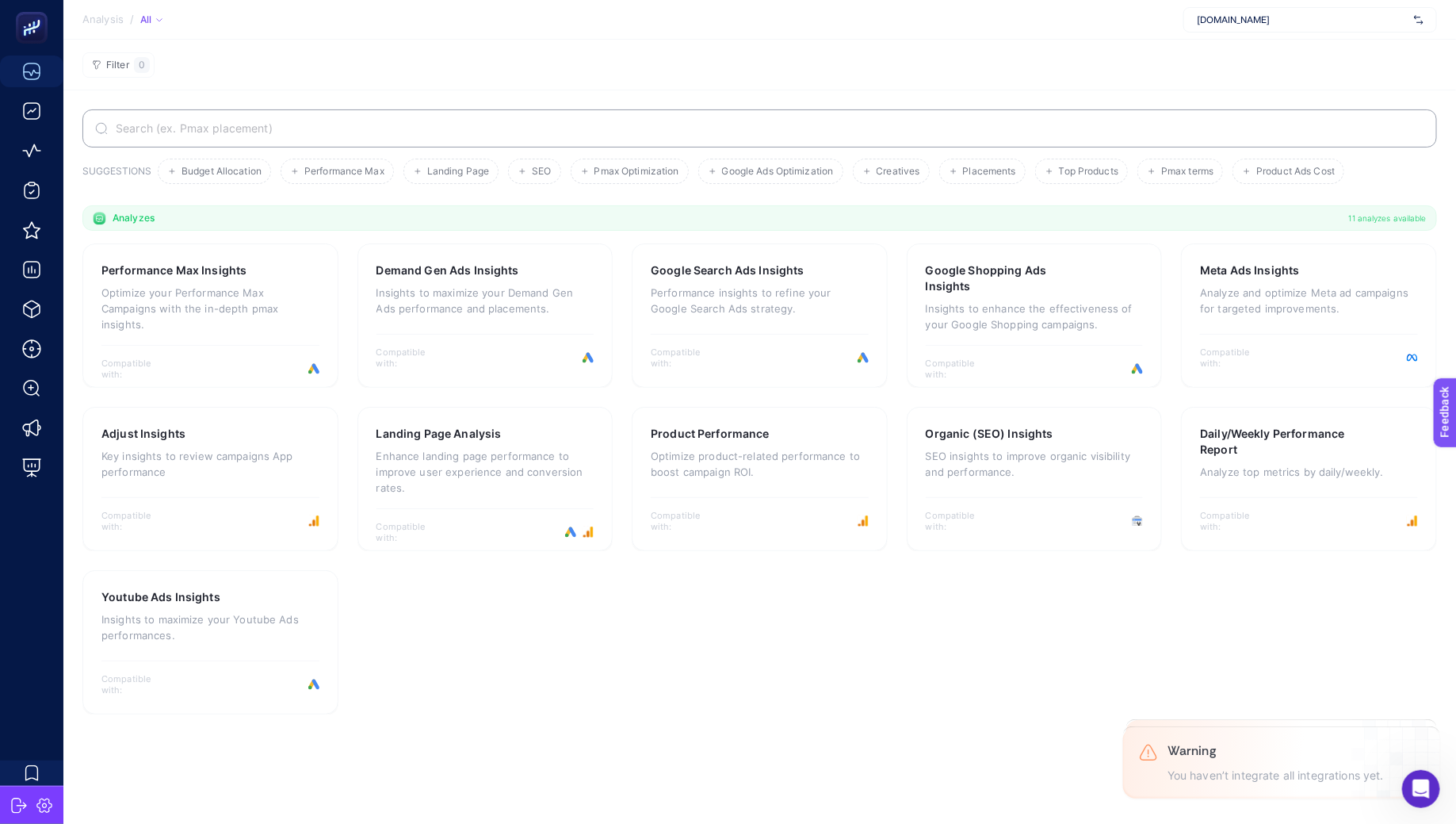 click on "Performance Max Insights Optimize your Performance Max Campaigns with the in-depth pmax insights.  Compatible with:  Demand Gen Ads Insights Insights to maximize your Demand Gen Ads performance and placements.  Compatible with:  Google Search Ads Insights Performance insights to refine your Google Search Ads strategy.  Compatible with:  Google Shopping Ads Insights Insights to enhance the effectiveness of your Google Shopping campaigns.  Compatible with:  Meta Ads Insights Analyze and optimize Meta ad campaigns for targeted improvements.  Compatible with:  Adjust Insights Key insights to review campaigns App performance  Compatible with:  Landing Page Analysis Enhance landing page performance to improve user experience and conversion rates.  Compatible with:  Product Performance Optimize product-related performance to boost campaign ROI.  Compatible with:  Organic (SEO) Insights SEO insights to improve organic visibility and performance.  Compatible with:  Daily/Weekly Performance Report  Compatible with:" at bounding box center [759, 479] 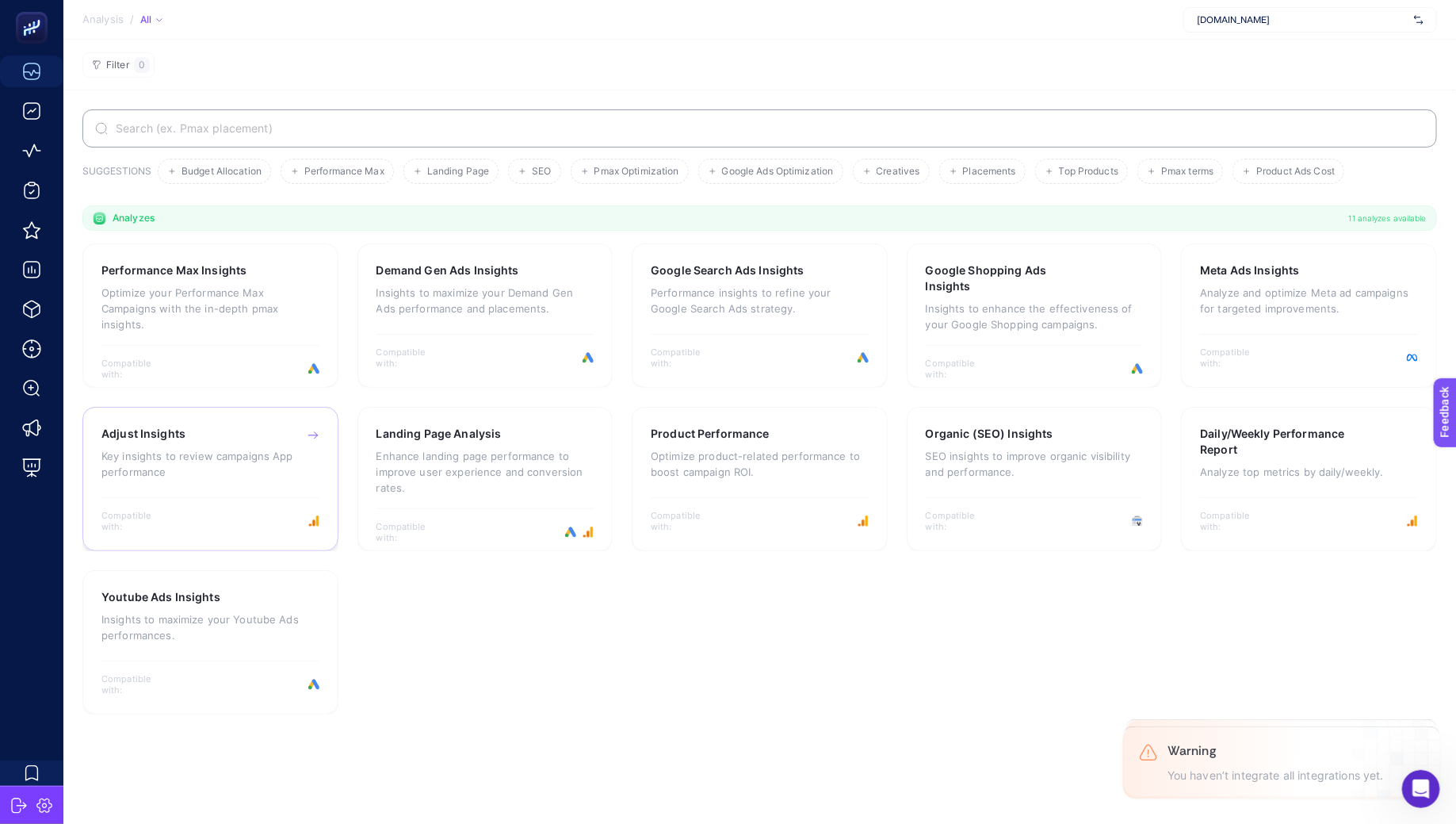 click on "Compatible with:" at bounding box center (210, 515) 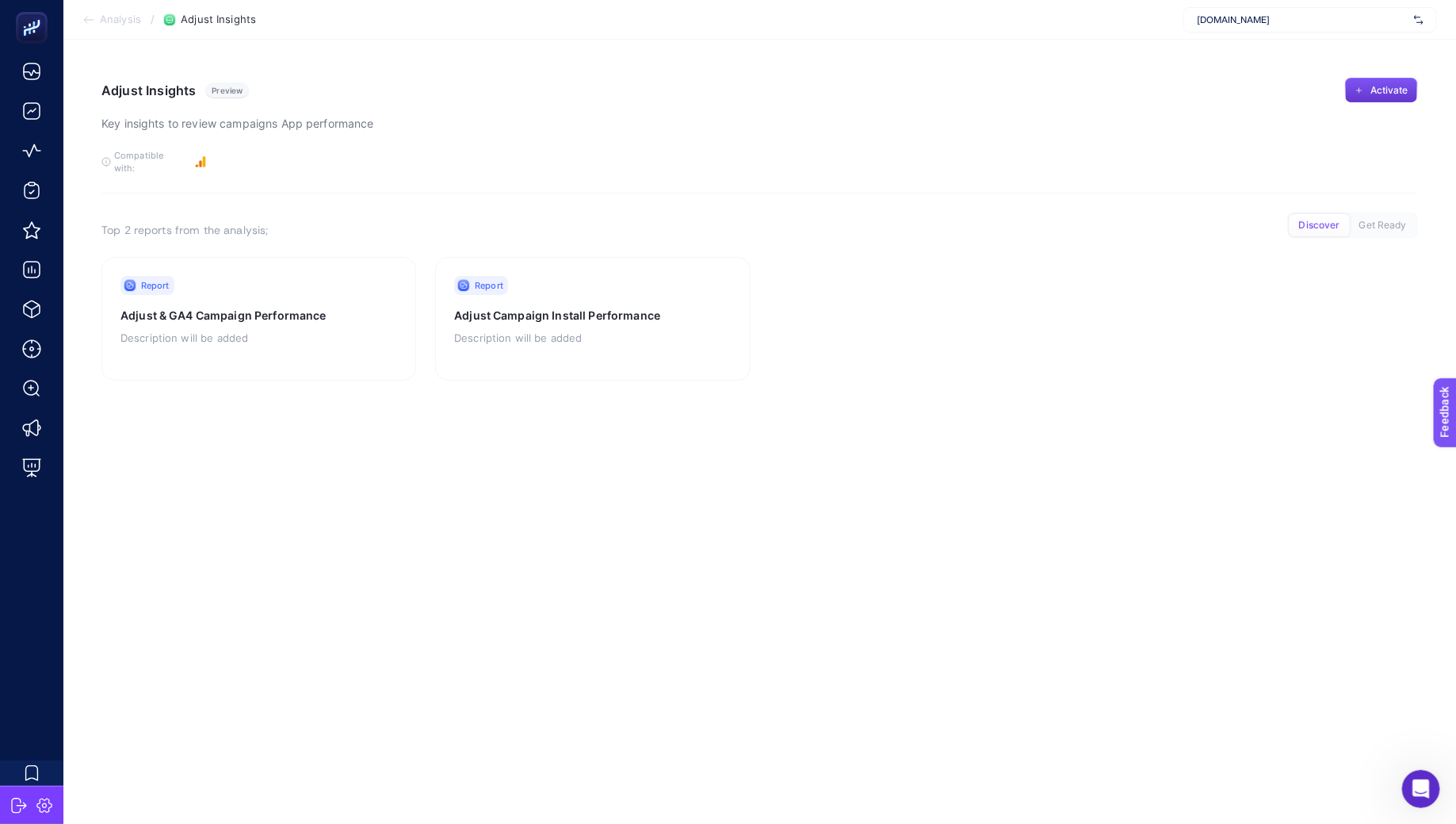 click on "Activate" 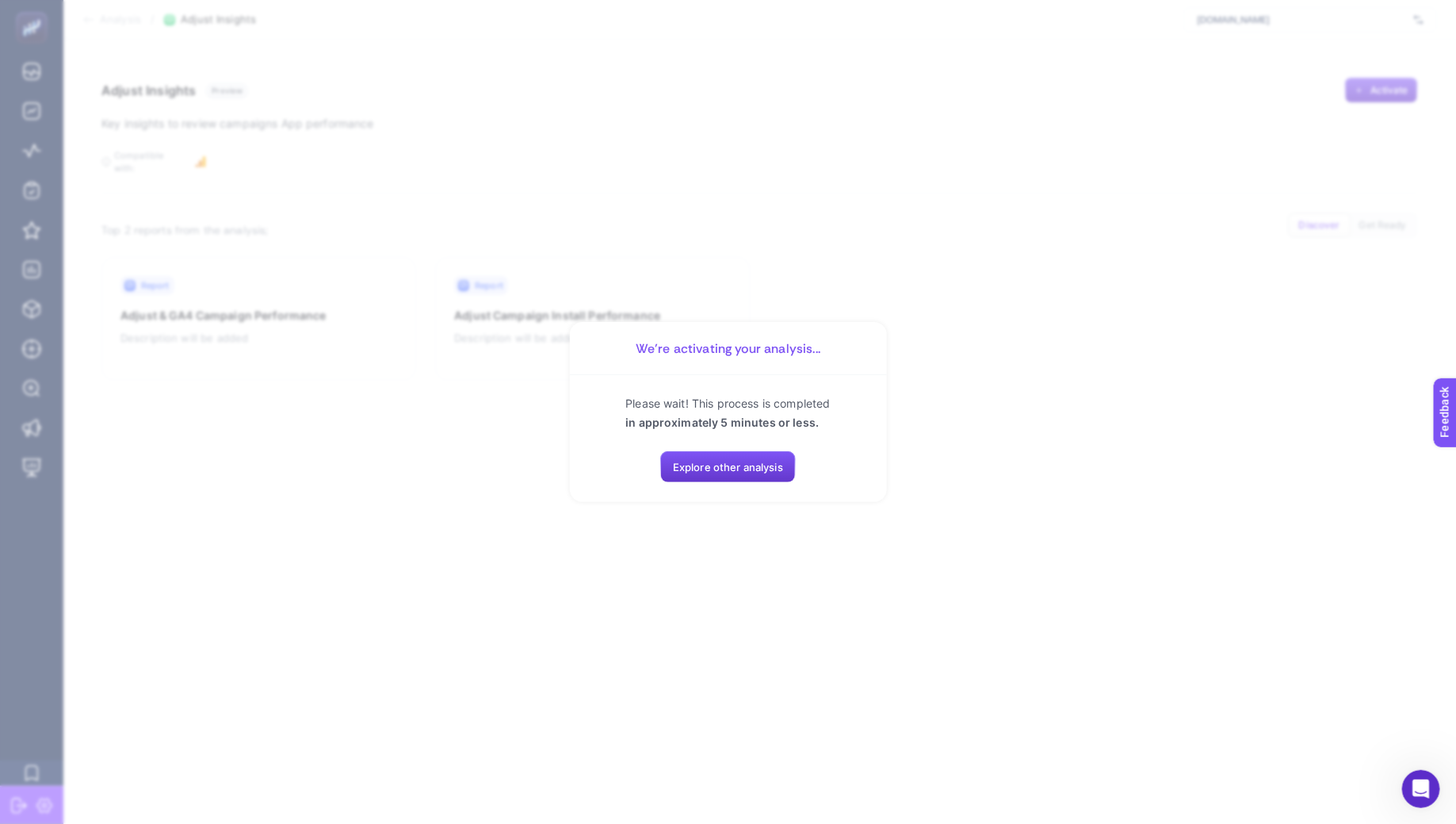 click on "Explore other analysis" 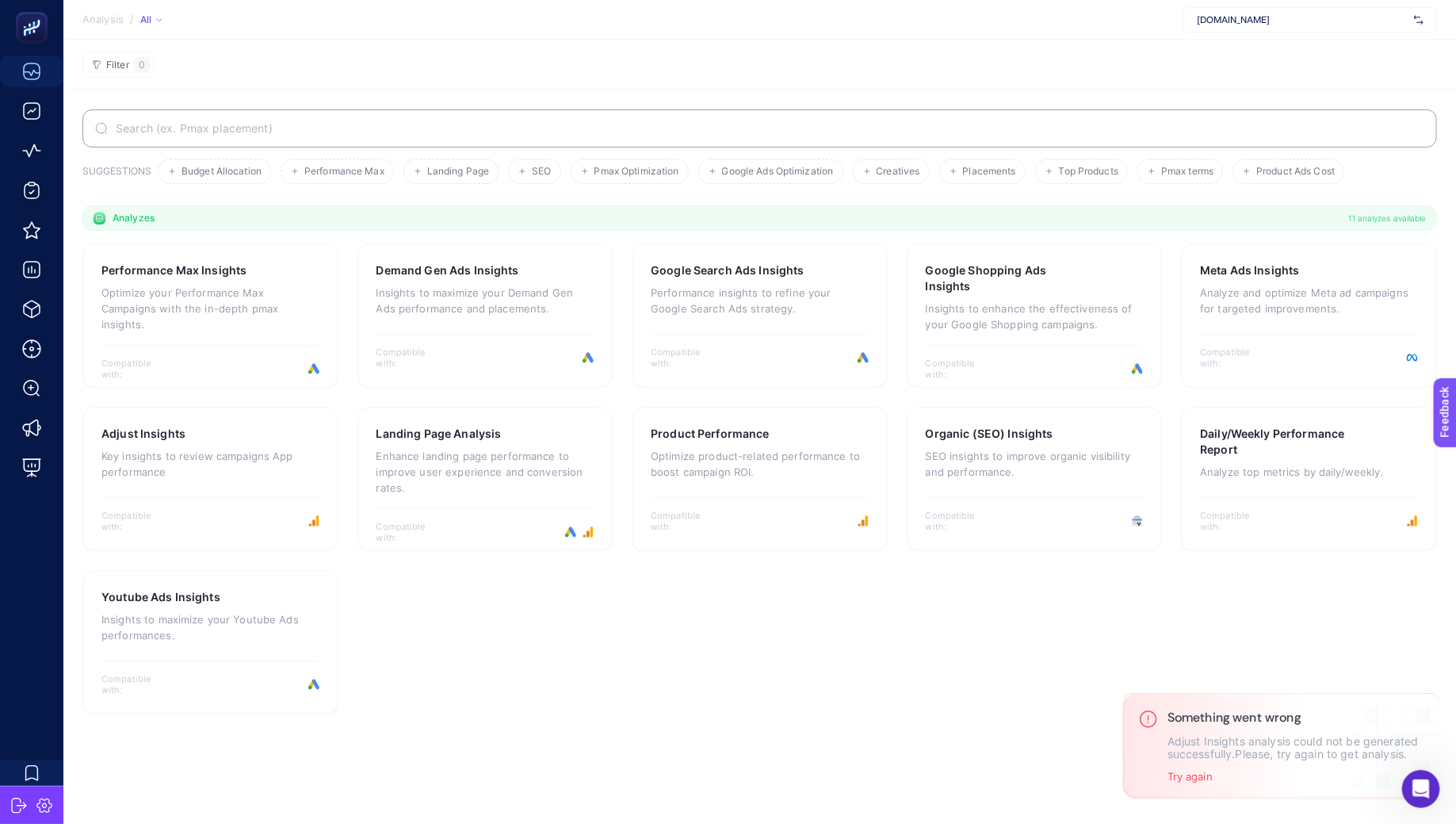 click on "Optimize product-related performance to boost campaign ROI." at bounding box center [759, 464] 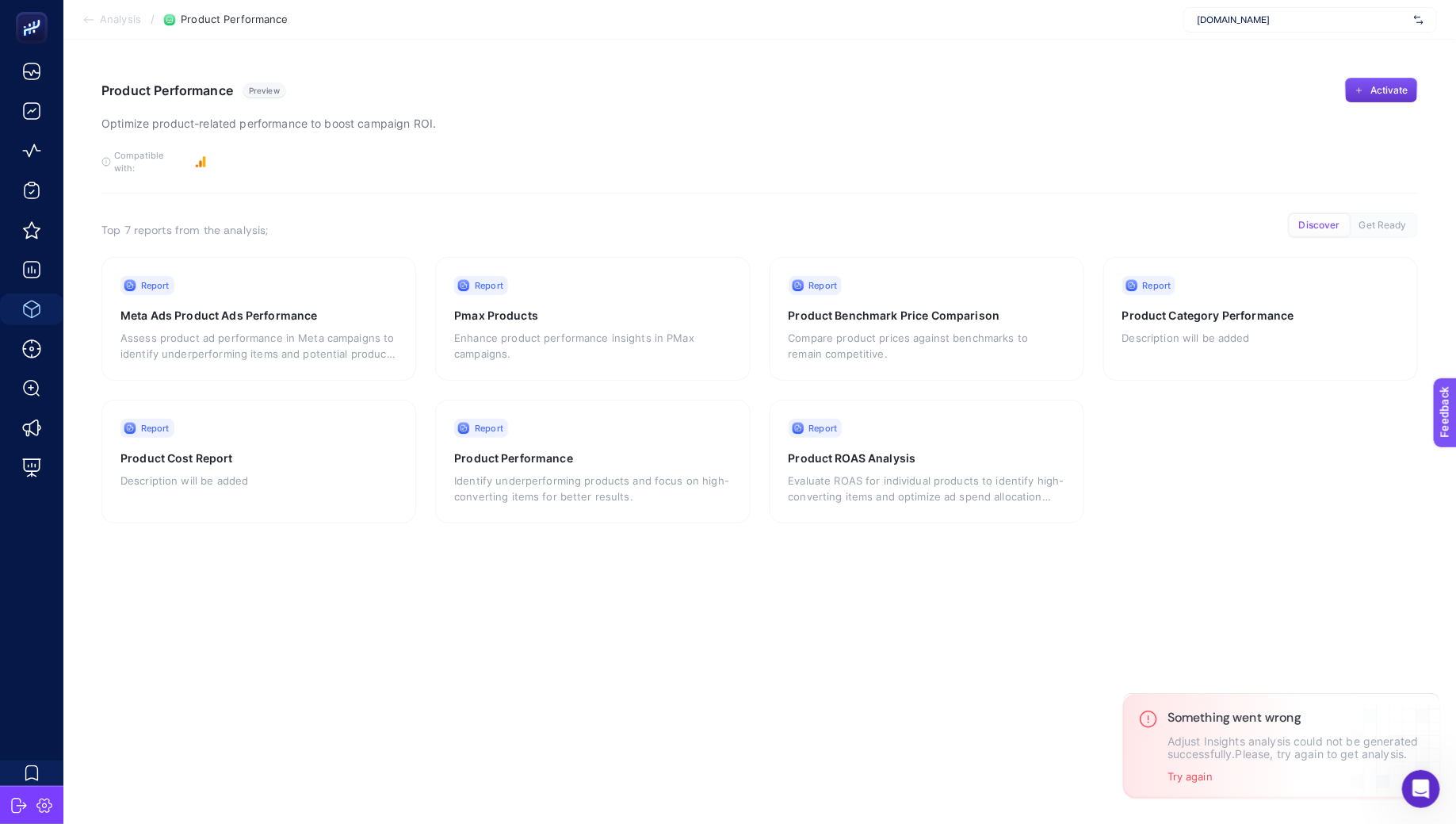 click on "Activate" 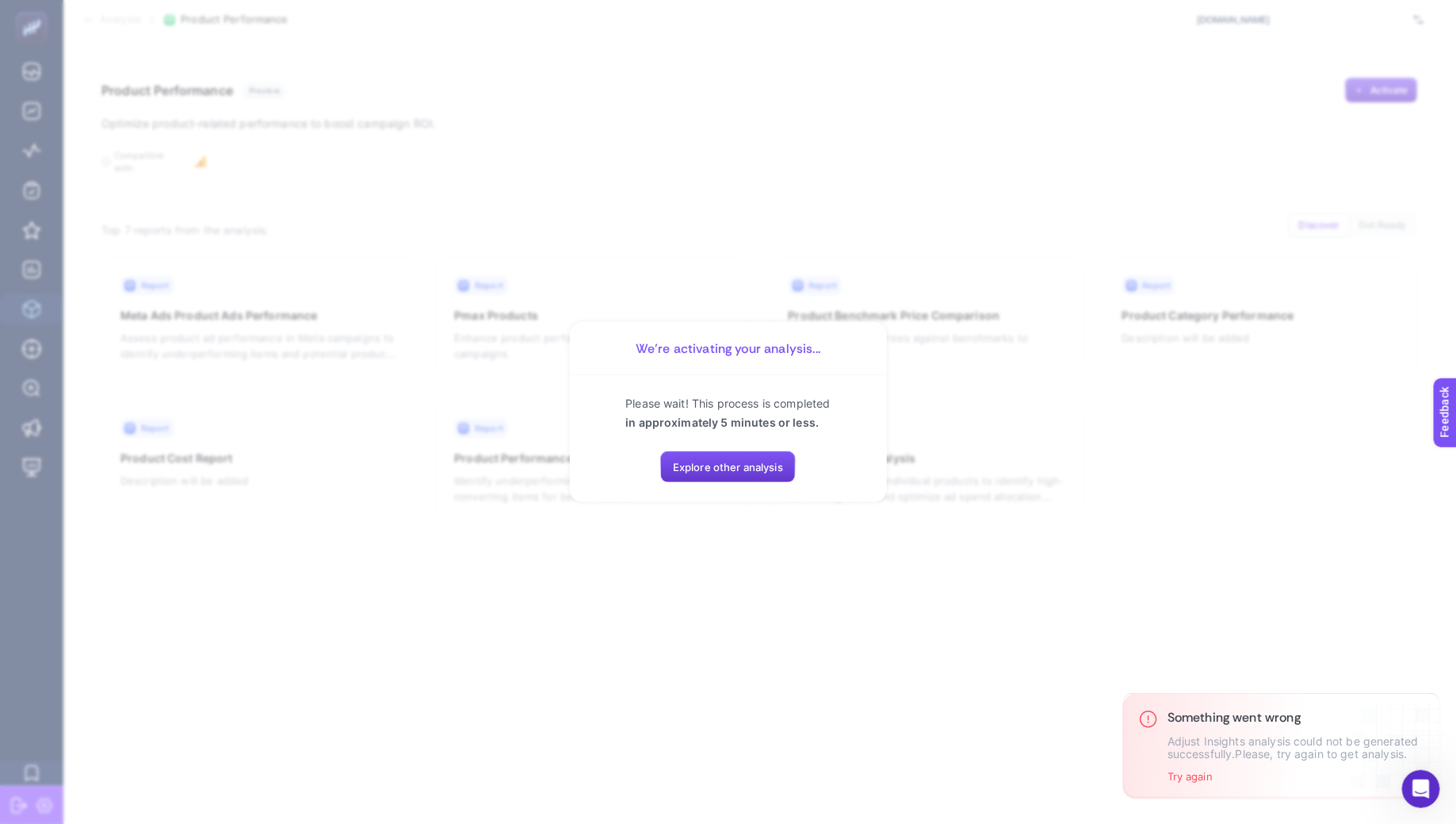 click on "Explore other analysis" at bounding box center [728, 467] 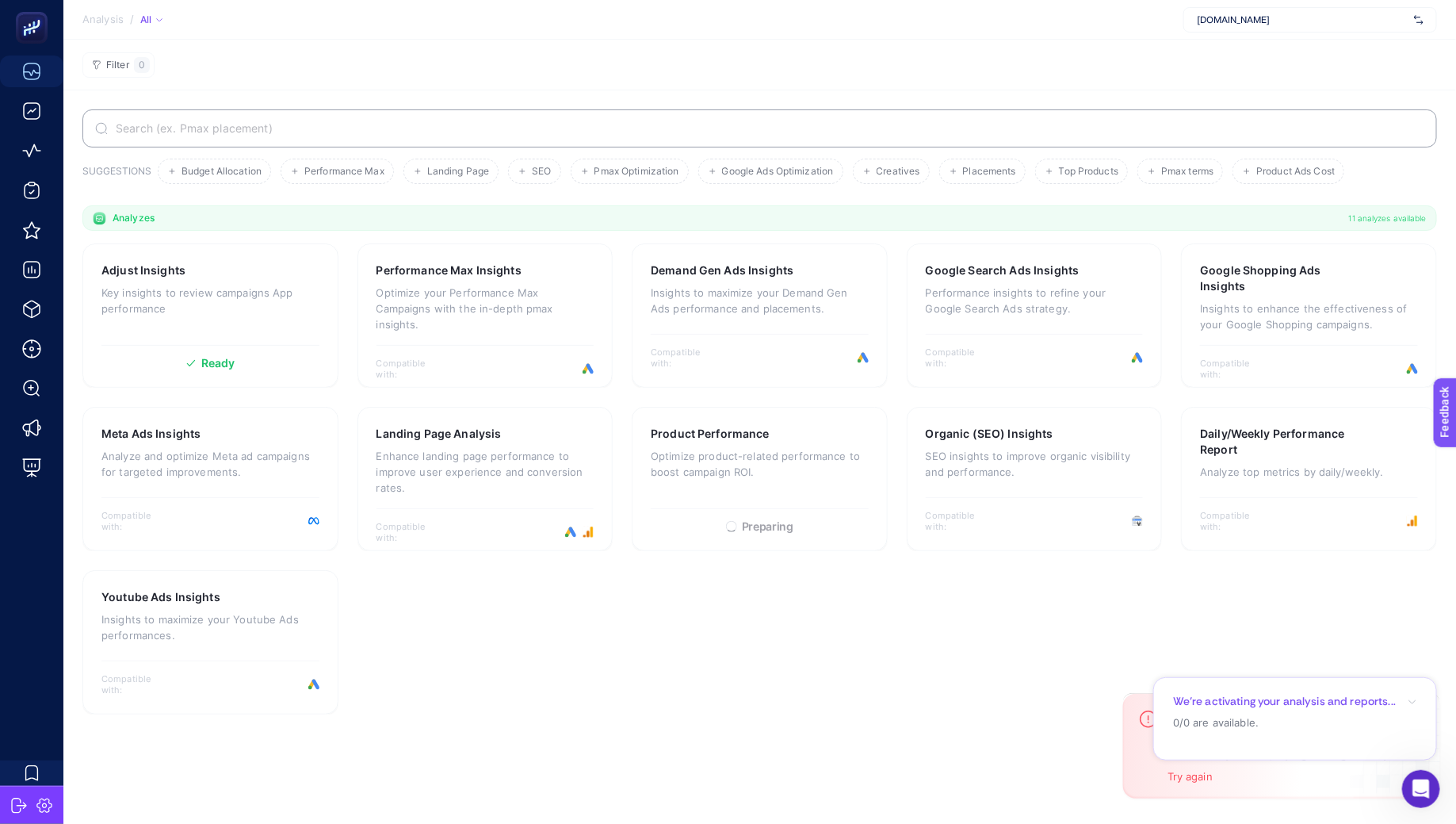click on "We’re activating your analysis and reports...  0/0 are available." 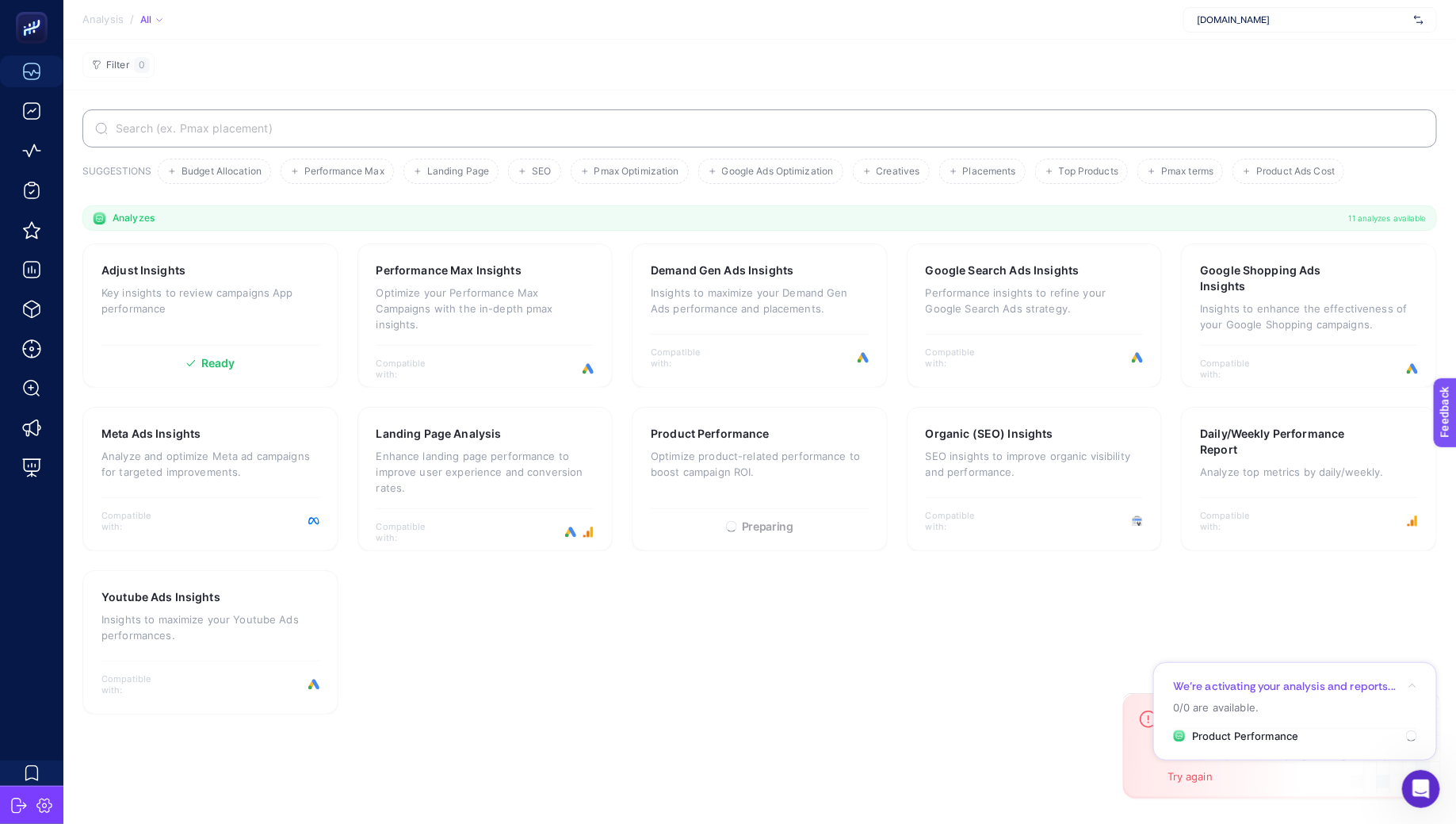 click on "Adjust Insights Key insights to review campaigns App performance  Ready  Performance Max Insights Optimize your Performance Max Campaigns with the in-depth pmax insights.  Compatible with:  Demand Gen Ads Insights Insights to maximize your Demand Gen Ads performance and placements.  Compatible with:  Google Search Ads Insights Performance insights to refine your Google Search Ads strategy.  Compatible with:  Google Shopping Ads Insights Insights to enhance the effectiveness of your Google Shopping campaigns.  Compatible with:  Meta Ads Insights Analyze and optimize Meta ad campaigns for targeted improvements.  Compatible with:  Landing Page Analysis Enhance landing page performance to improve user experience and conversion rates.  Compatible with:  Product Performance Optimize product-related performance to boost campaign ROI.  Preparing  Organic (SEO) Insights SEO insights to improve organic visibility and performance.  Compatible with:  Daily/Weekly Performance Report Analyze top metrics by daily/weekly." at bounding box center (759, 479) 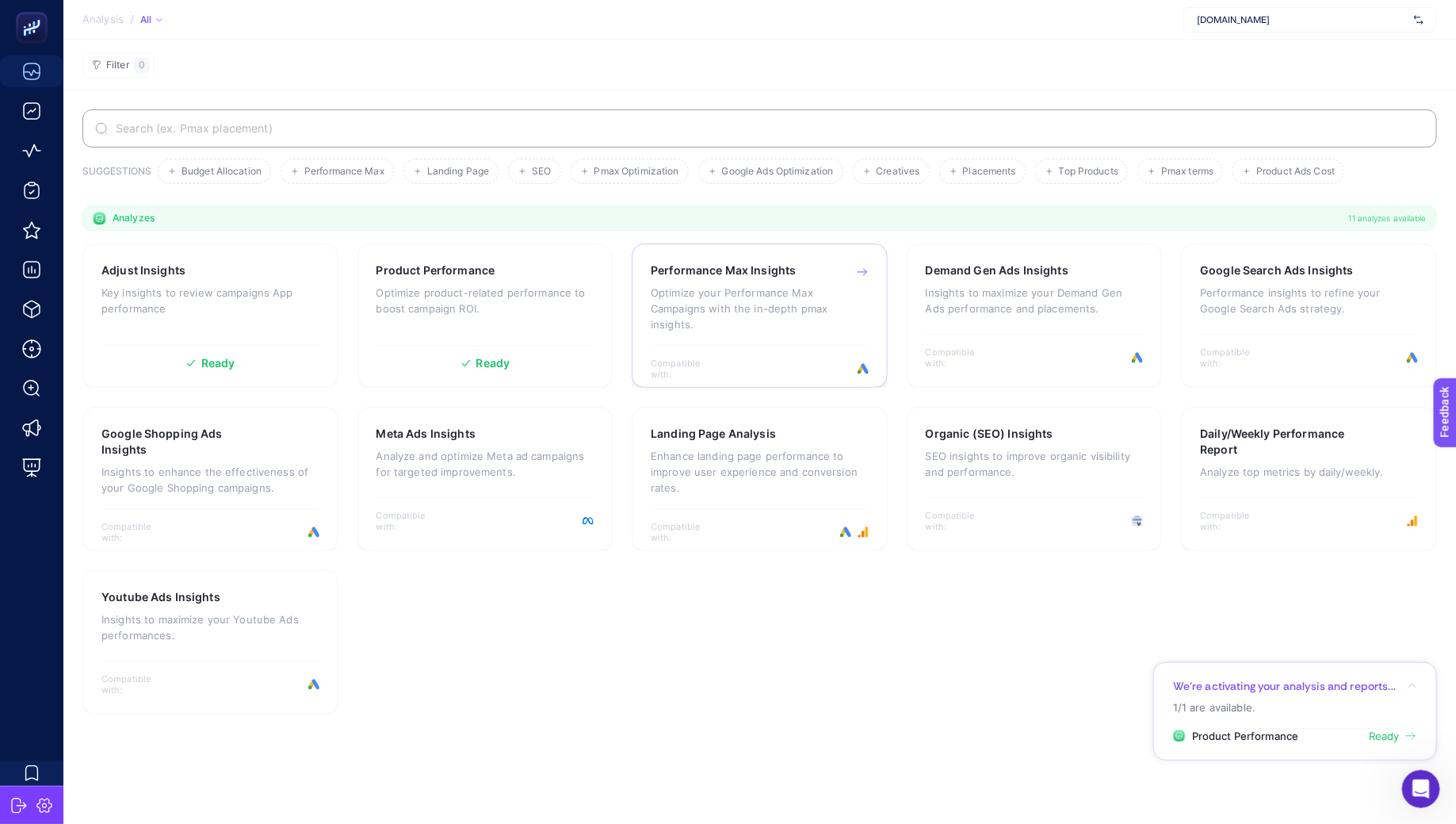 click on "Performance Max Insights Optimize your Performance Max Campaigns with the in-depth pmax insights." at bounding box center (759, 304) 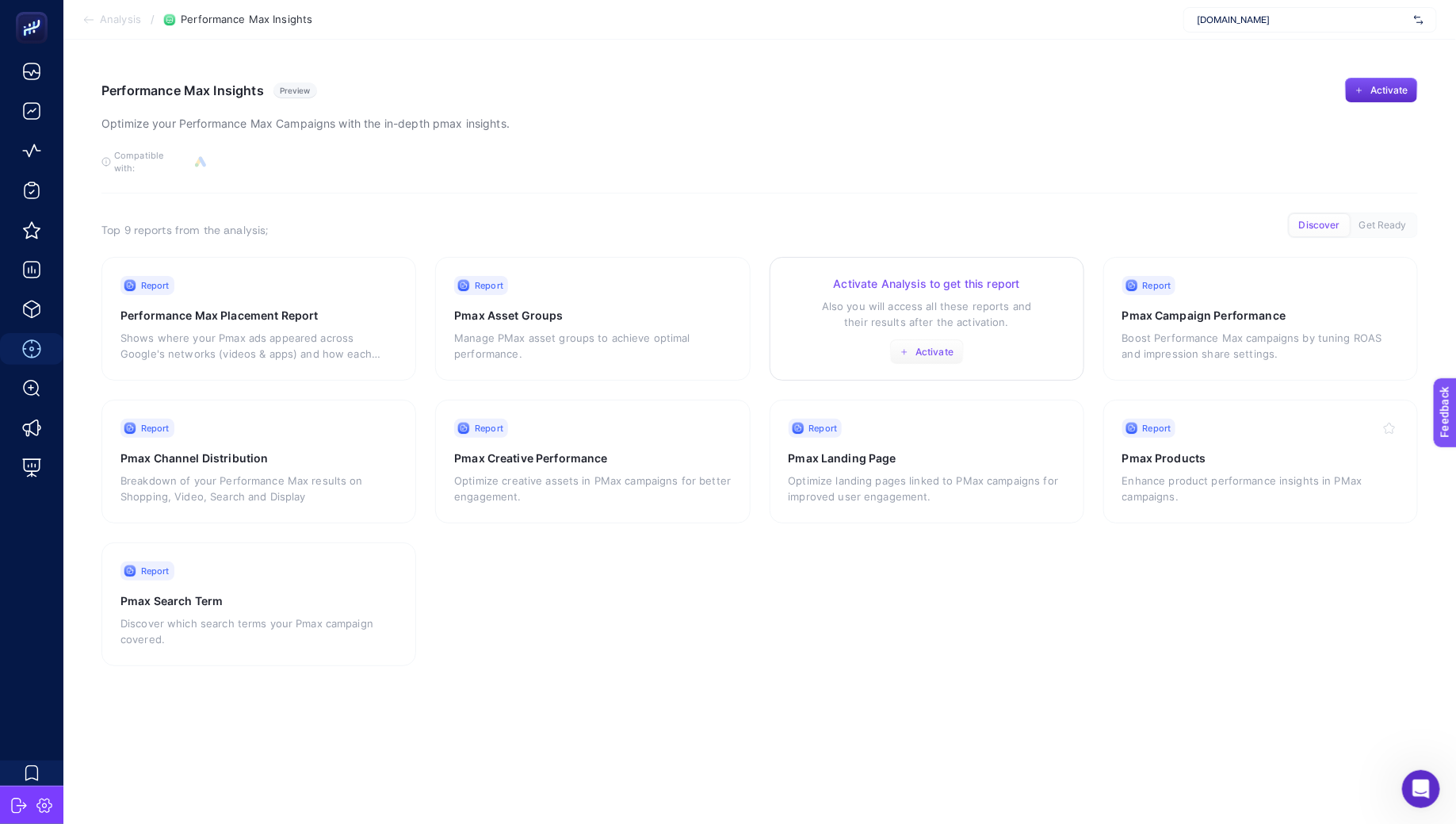 click on "Activate" at bounding box center (927, 352) 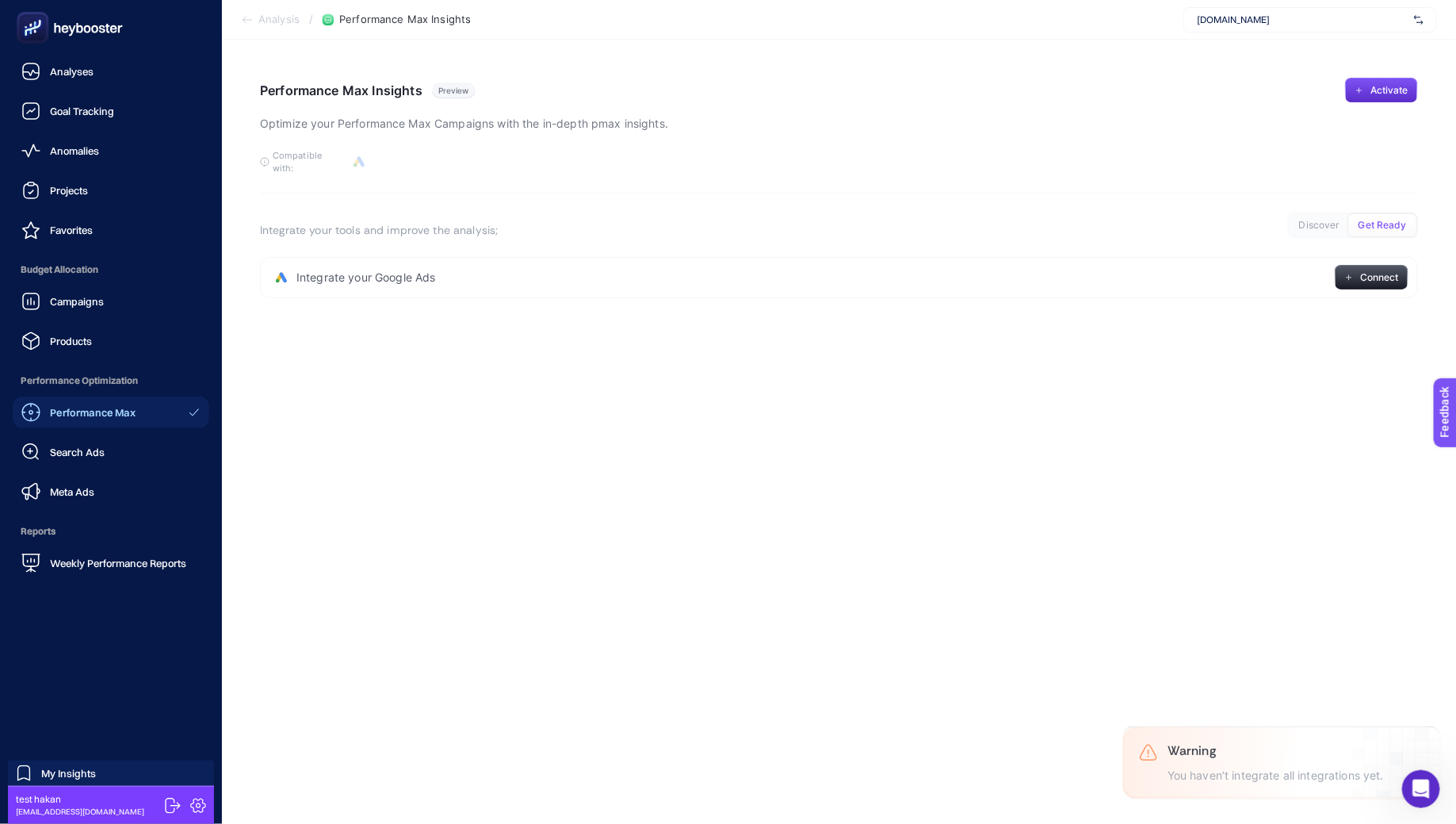 click 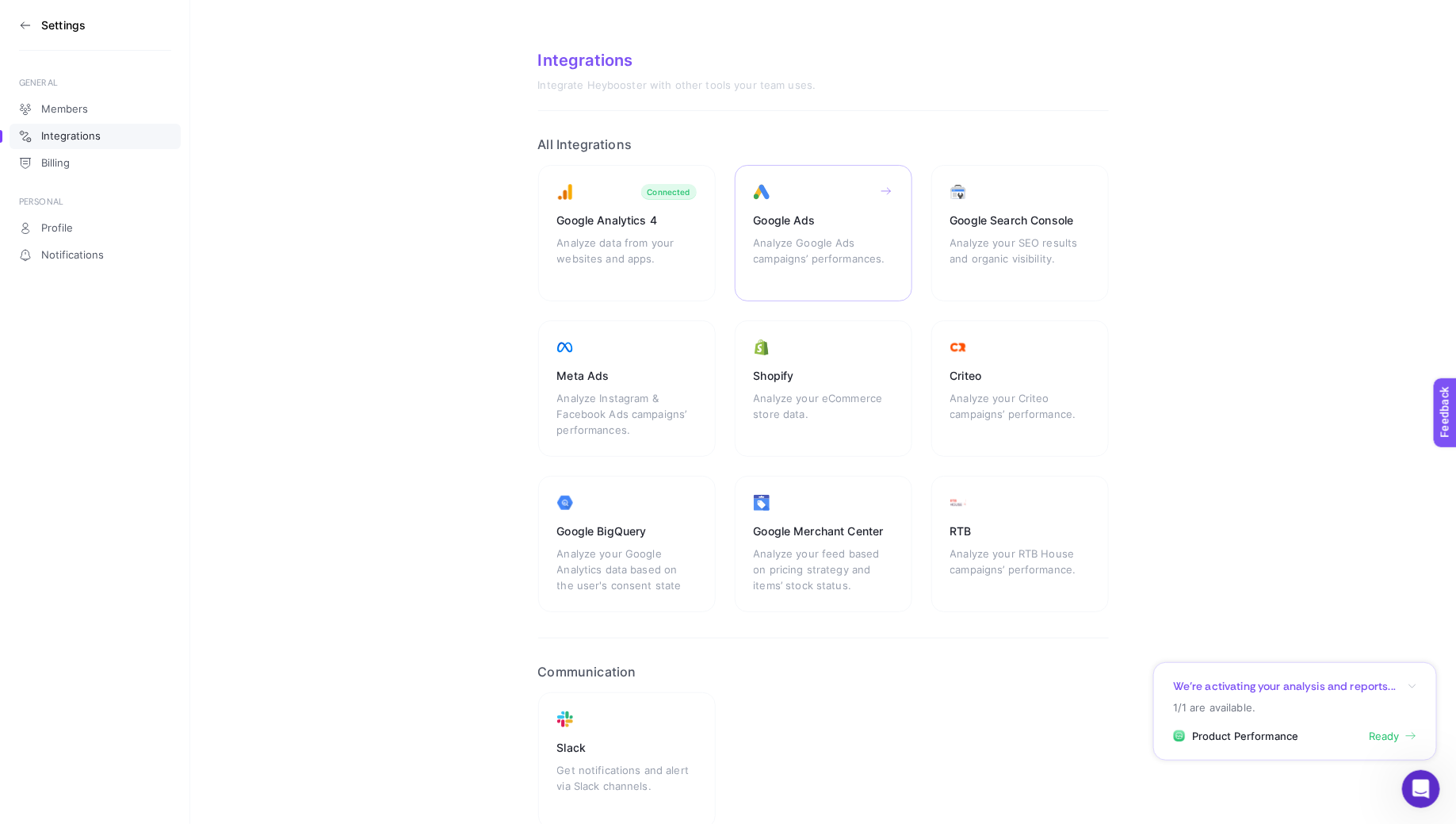 click on "Google Ads Analyze Google Ads campaigns’ performances." 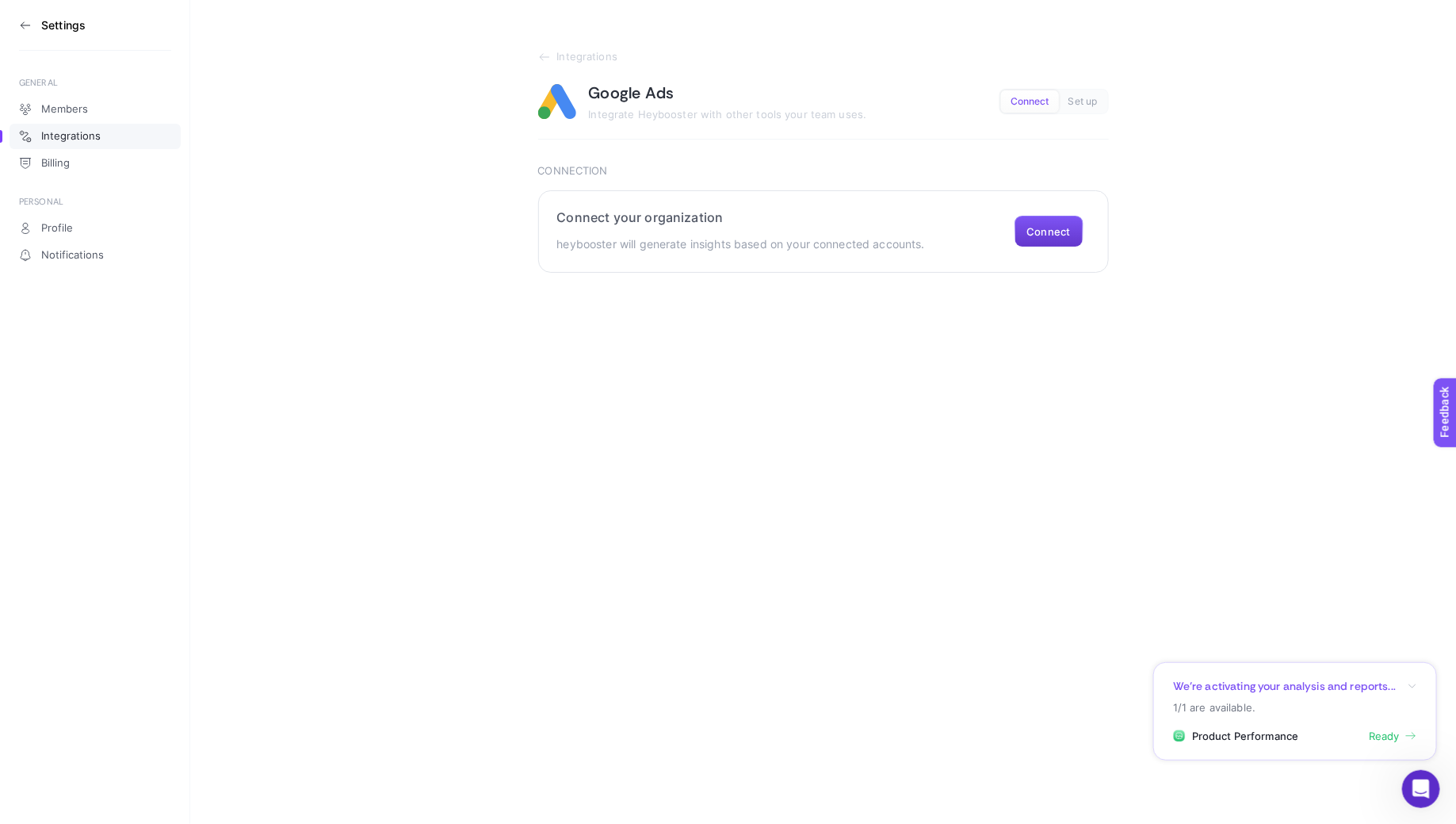 click on "Connect" at bounding box center (1049, 232) 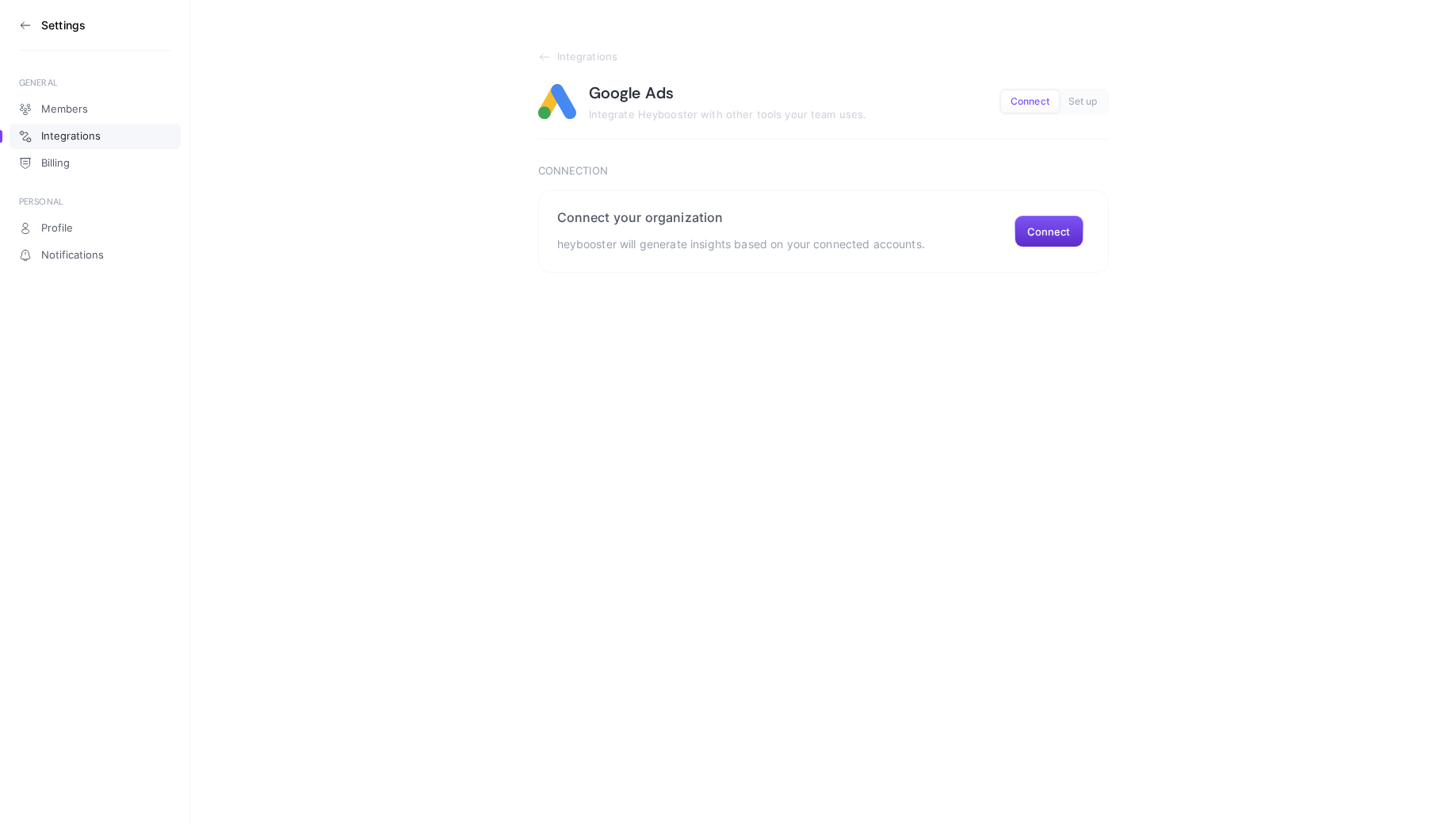 scroll, scrollTop: 0, scrollLeft: 0, axis: both 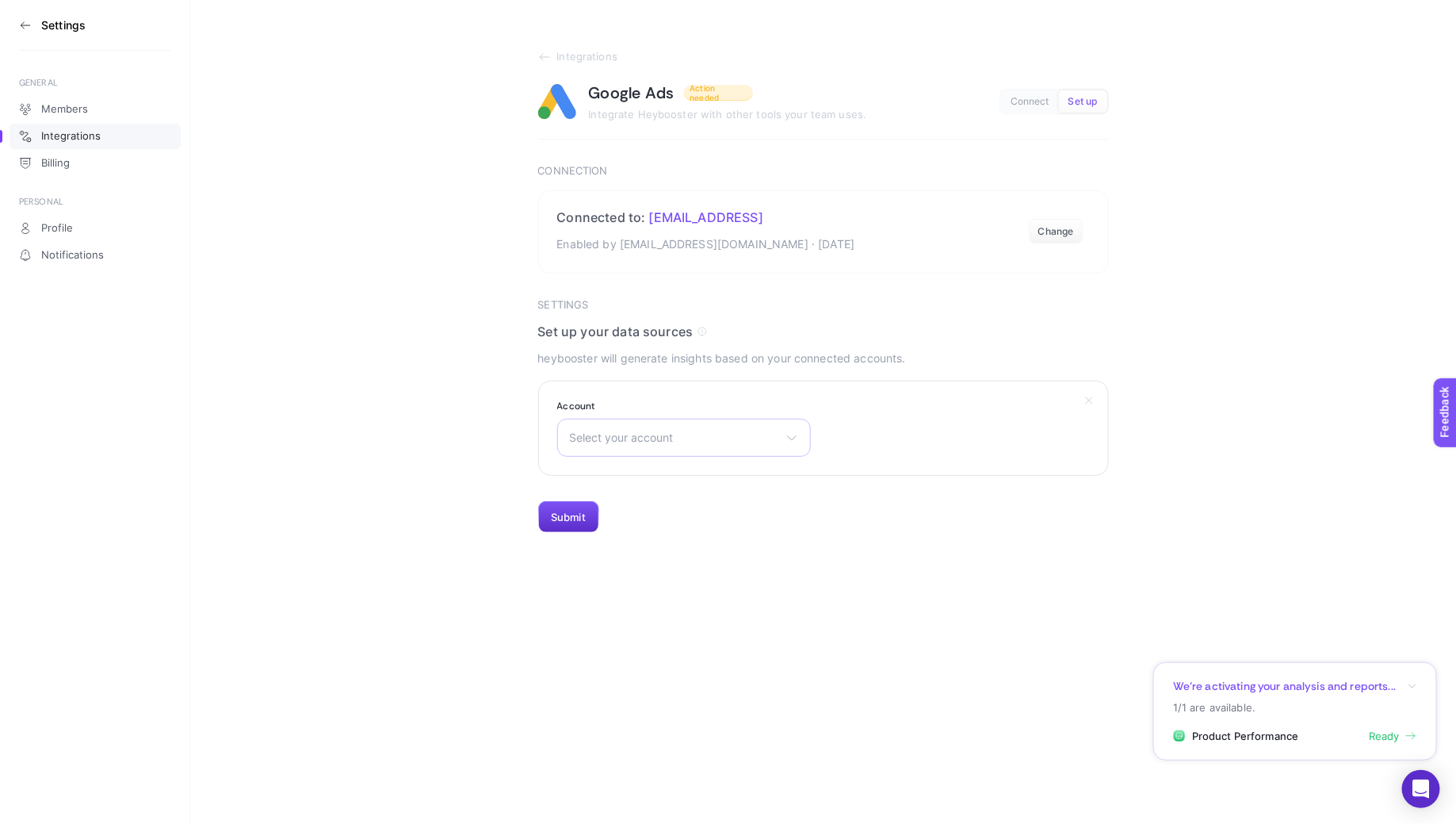 click on "Select your account" at bounding box center [674, 438] 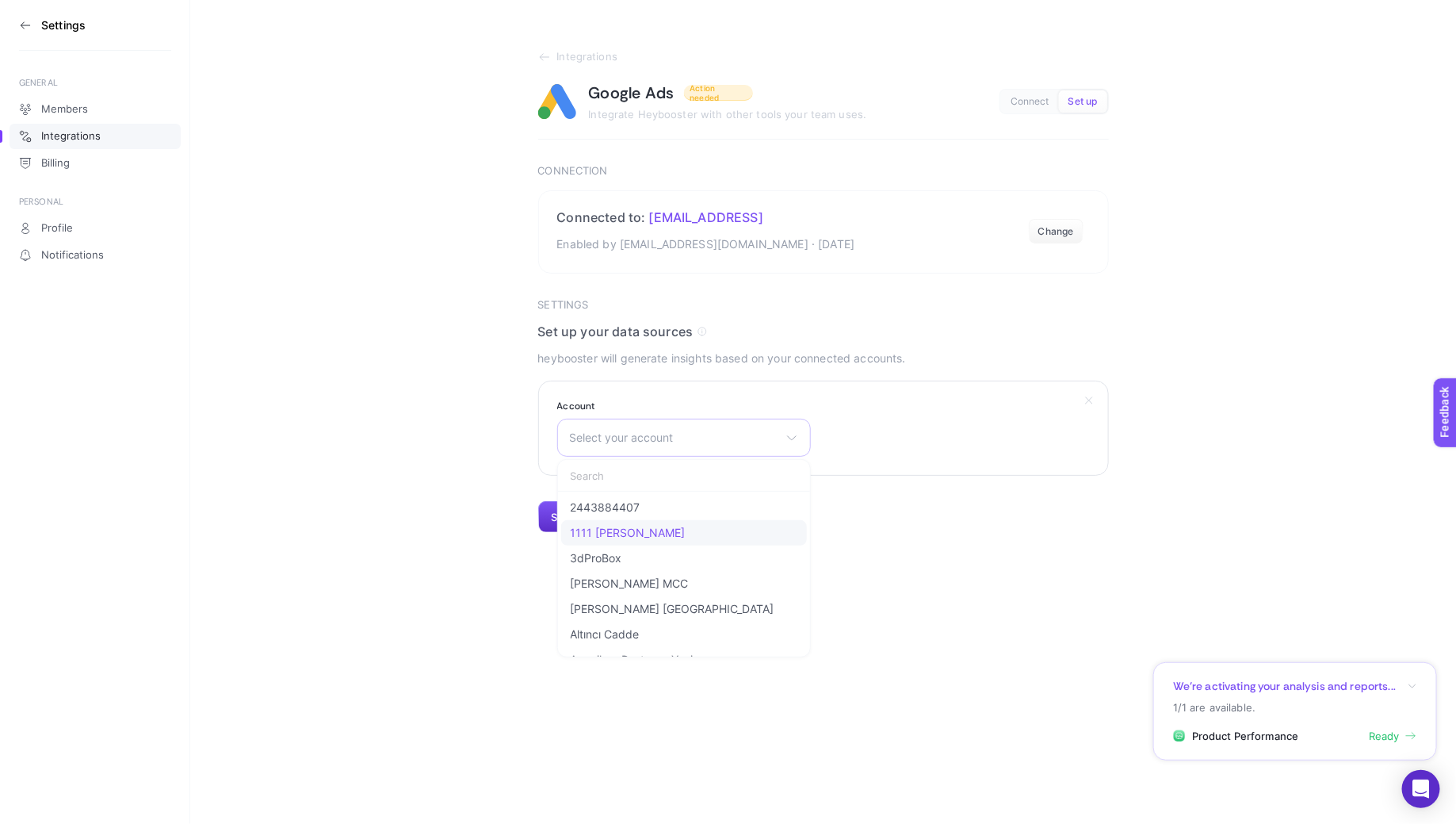 click on "1111 [PERSON_NAME]" 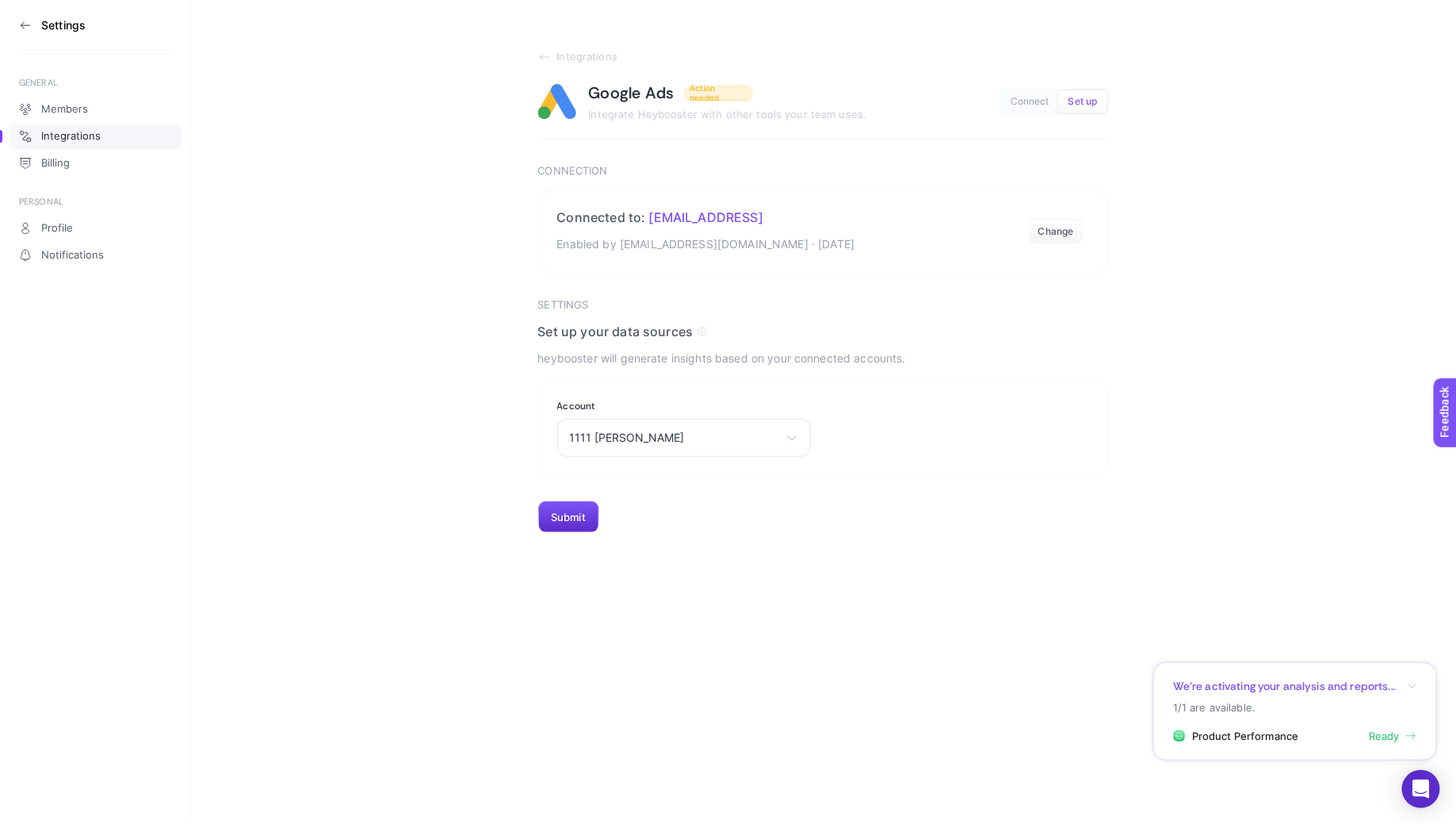 click on "Settings  Set up your data sources   heybooster will generate insights based on your connected accounts.  Account  1111 [PERSON_NAME] 2443884407 1111 [PERSON_NAME] 3dProBox [PERSON_NAME] MCC [PERSON_NAME] Adana Altıncı Cadde Amerikan Postam - Yeni Apollo IoT [DOMAIN_NAME](rDM) Arıkan Time Asra Pırlanta Aytuğ Digital Mağazacılık Aytuğ Çorap BG - TRY BG - TRY - Trendyol App Blend+r BoostROAS BoostRoas Growth BoostRoas Performance CZ - TRY CZ - TRY - Trendyol App Can Hastanesi (Global) Can Hastanesi (TR) Carex Sweden Celenes CreatorDen Croc Liners & Auto Parts LLC Cruise Genie D20 Media House DE - TRY DE - TRY - Trendyol App DW - [GEOGRAPHIC_DATA] DW [GEOGRAPHIC_DATA] New Decor Plus Store Dentsuadiye Dronmarket EFOR Mağazacılık ETIYA - INT ETIYA - TR Errahome Errahome Eski Hesap [PERSON_NAME] Etiya MCC Evmoda Fal Sepeti Forever New MCC ForeverNew // New User GR - TRY GR - TRY - Trendyol App GTech [DOMAIN_NAME] Geschenkelampe Gökhan ÇİPE ( [DOMAIN_NAME] ) HU - TRY HU - TRY - Trendyol App He-qa HediyeSepeti Hipporello Hiwell IDDEF" 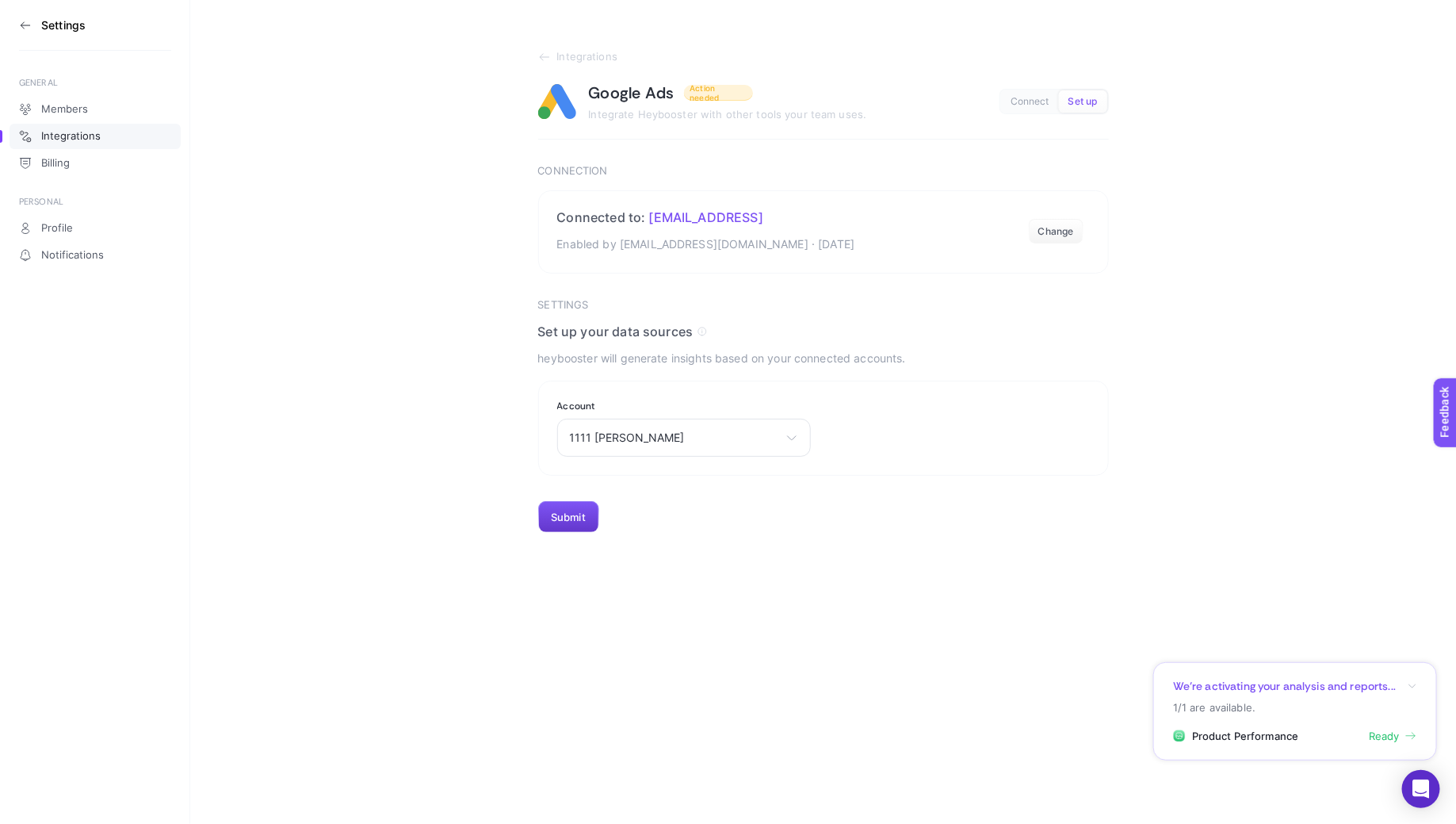 click on "Submit" at bounding box center [568, 517] 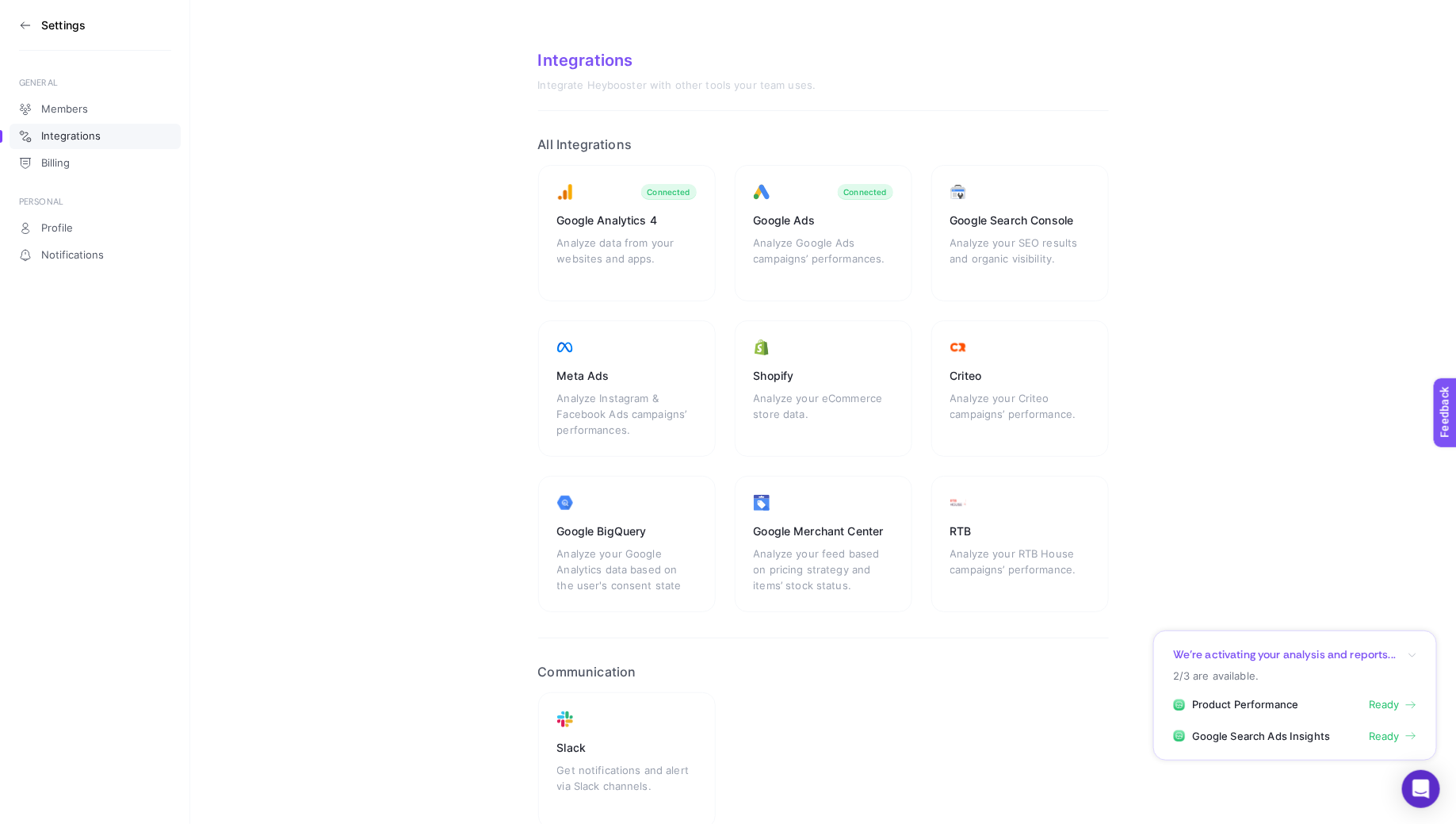 click on "Integrations Integrate Heybooster with other tools your team uses. All Integrations Google Analytics 4 Analyze data from your websites and apps.  Connected  Google Ads Analyze Google Ads campaigns’ performances.  Connected  Google Search Console Analyze your SEO results and organic visibility. Meta Ads Analyze Instagram & Facebook Ads campaigns’ performances. Shopify Analyze your eCommerce store data. Criteo Analyze your Criteo campaigns’ performance. Google BigQuery Analyze your Google Analytics data based on the user's consent state Google Merchant Center Analyze your feed based on pricing strategy and items’ stock status. RTB Analyze your RTB House campaigns’ performance. Communication Slack Get notifications and alert via Slack channels.  We’re activating your analysis and reports...  2/3 are available.  Product Performance  Ready  Google Search Ads Insights  Ready" at bounding box center [823, 452] 